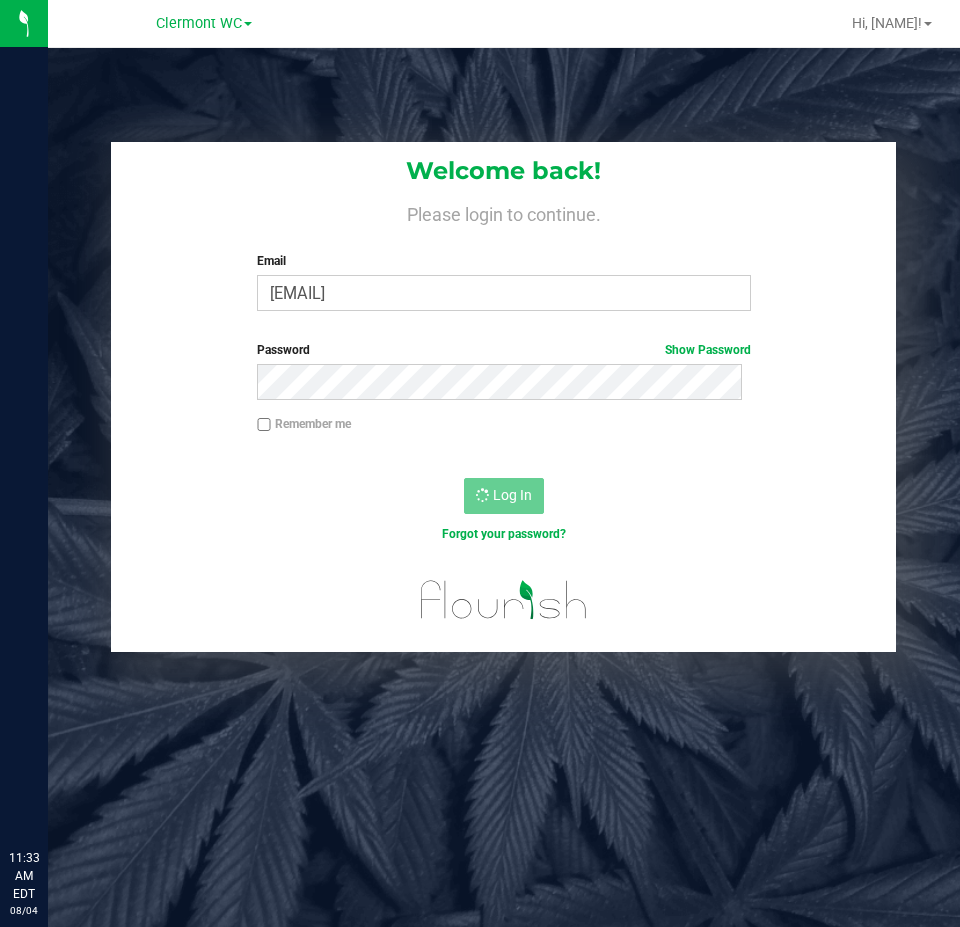 scroll, scrollTop: 0, scrollLeft: 0, axis: both 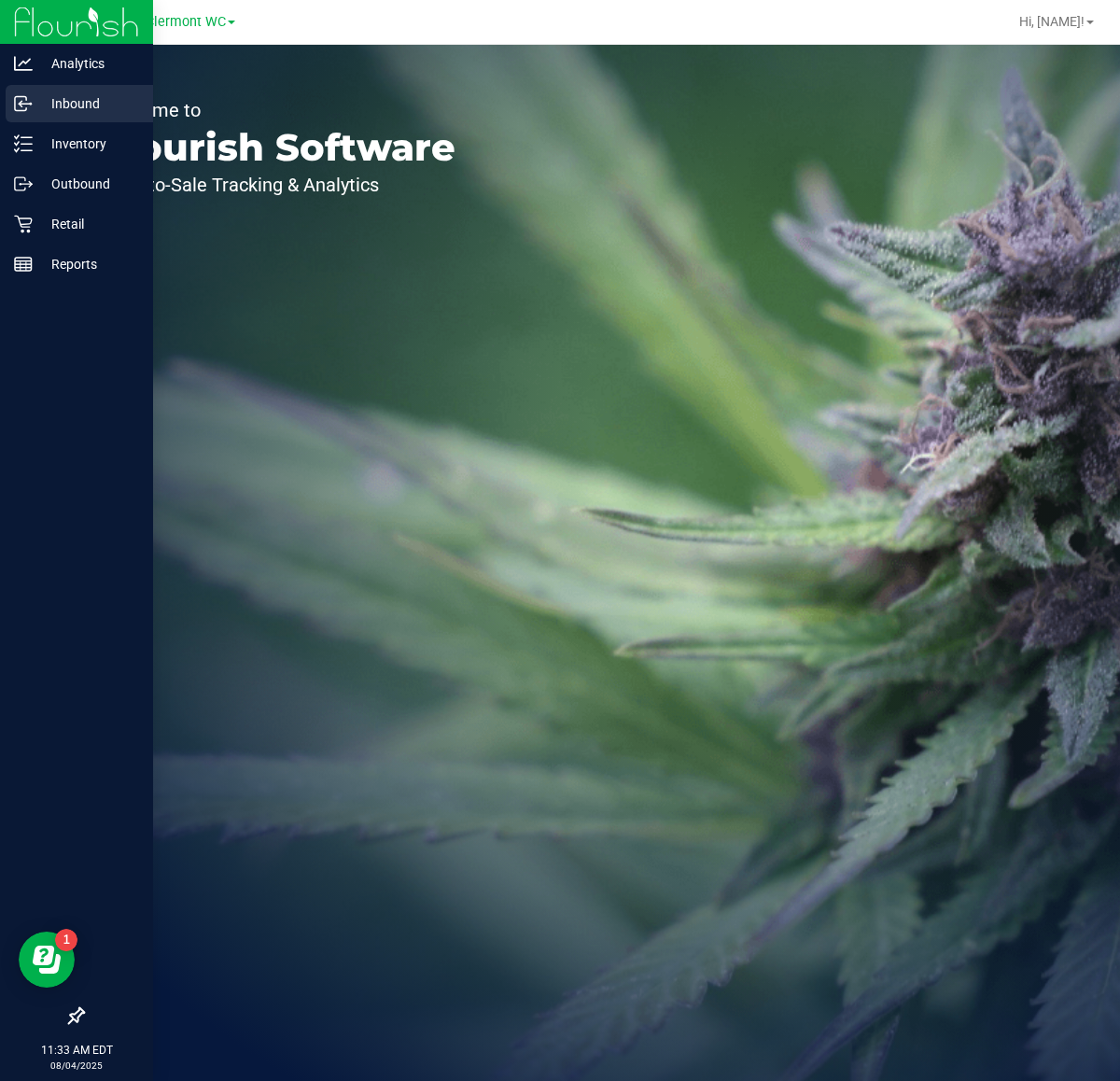 drag, startPoint x: 0, startPoint y: 0, endPoint x: 30, endPoint y: 119, distance: 122.72327 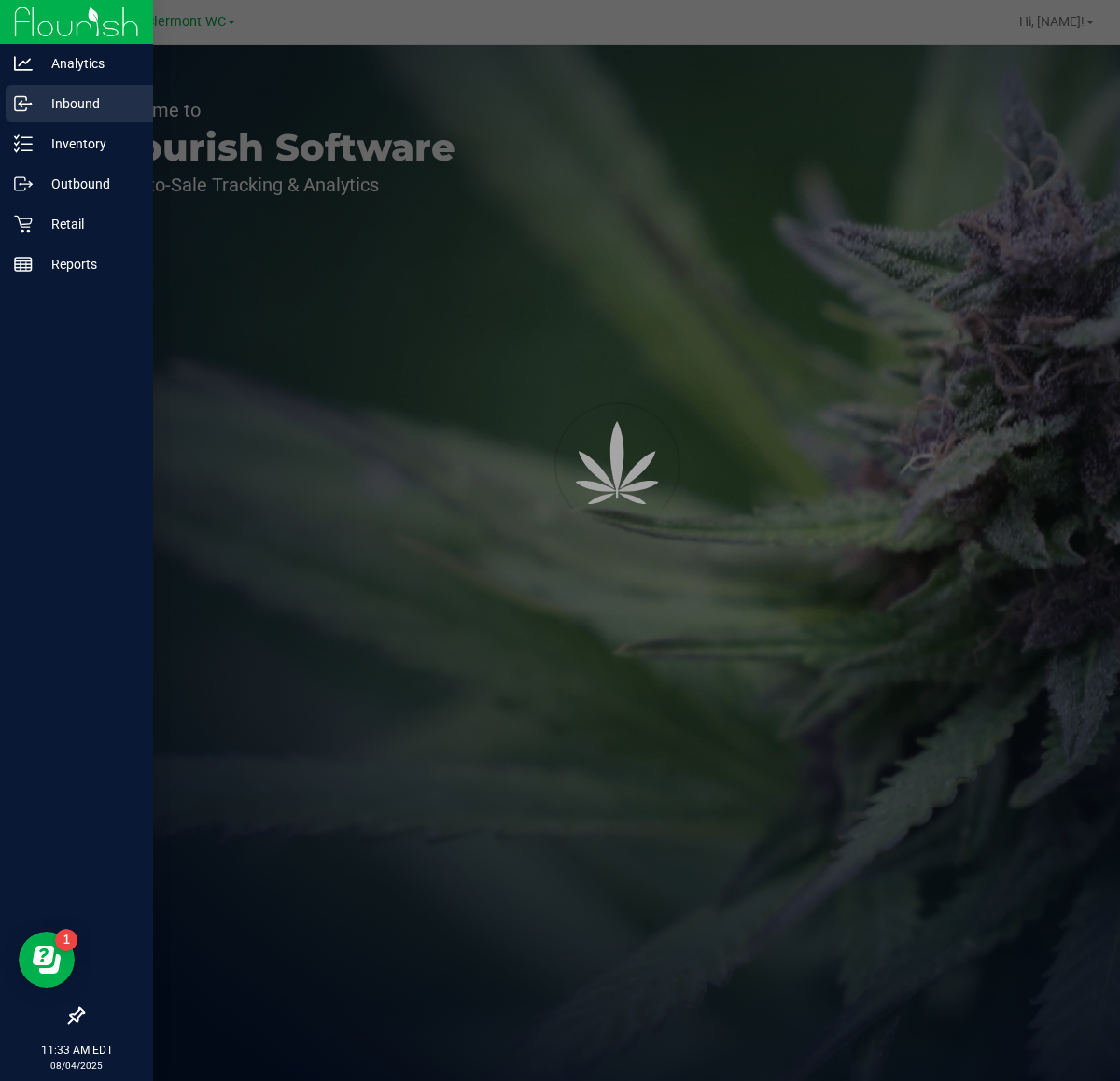 click on "Inbound" at bounding box center [89, 104] 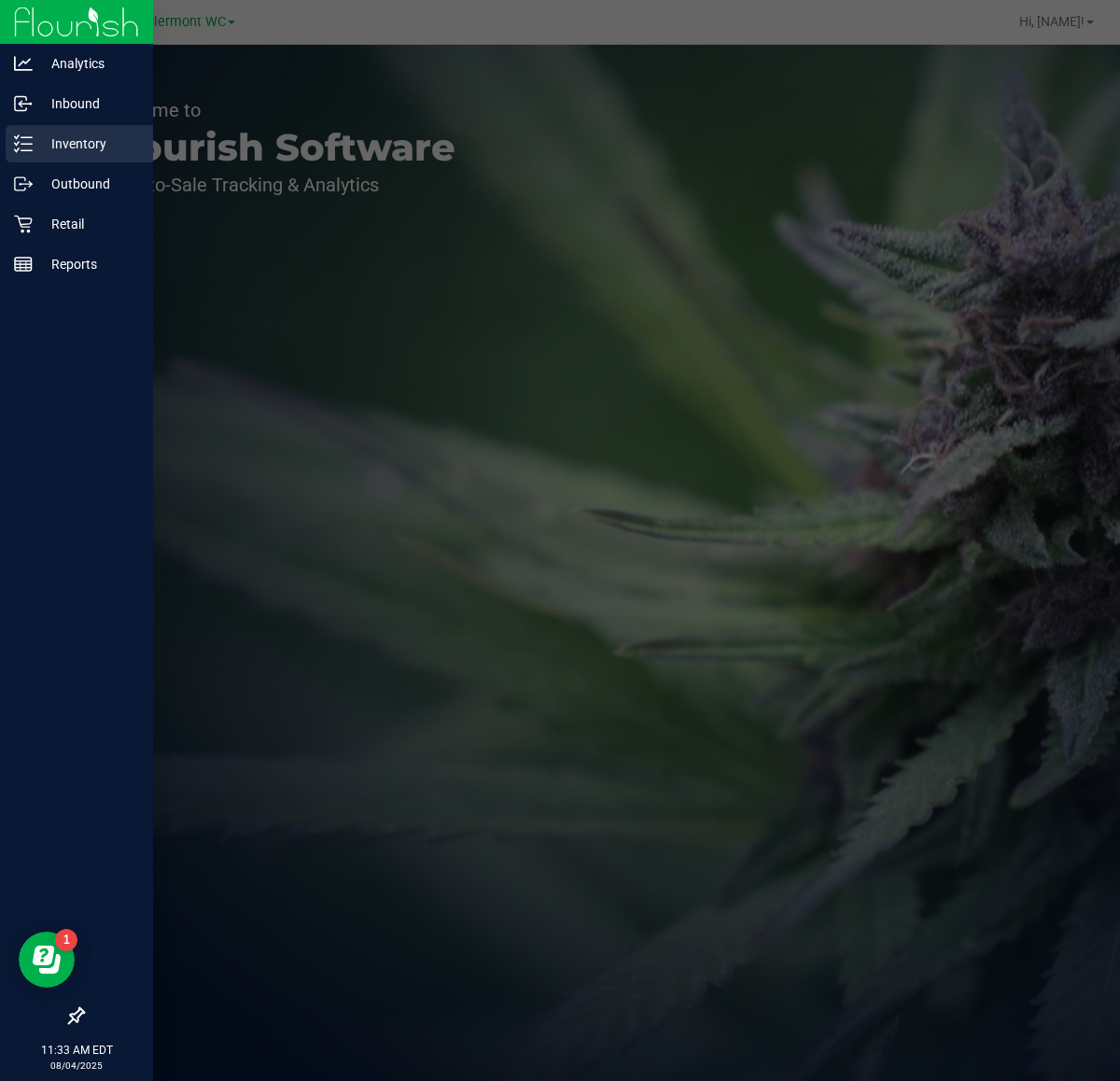click on "Inventory" at bounding box center (89, 144) 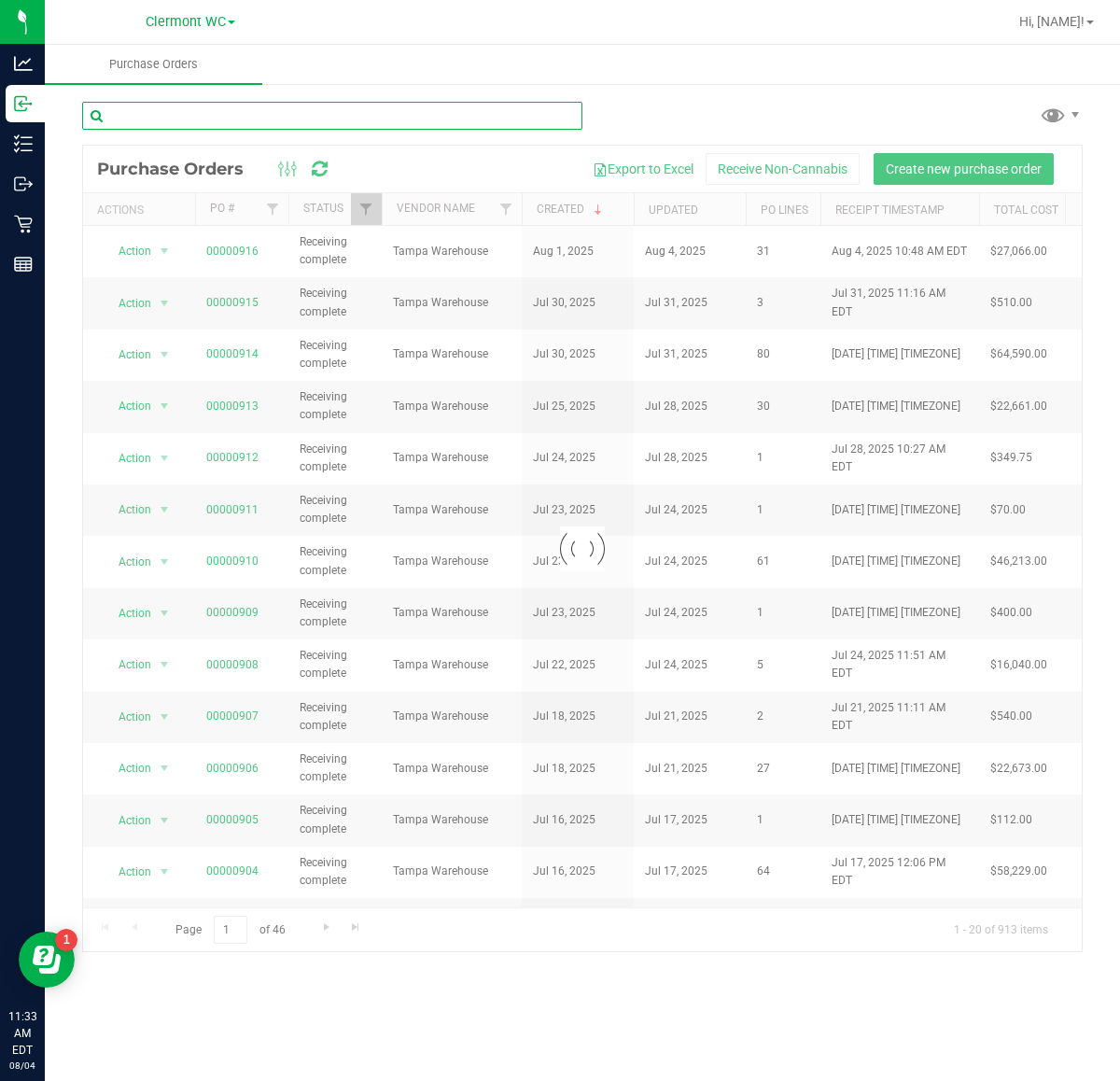 click at bounding box center (332, 116) 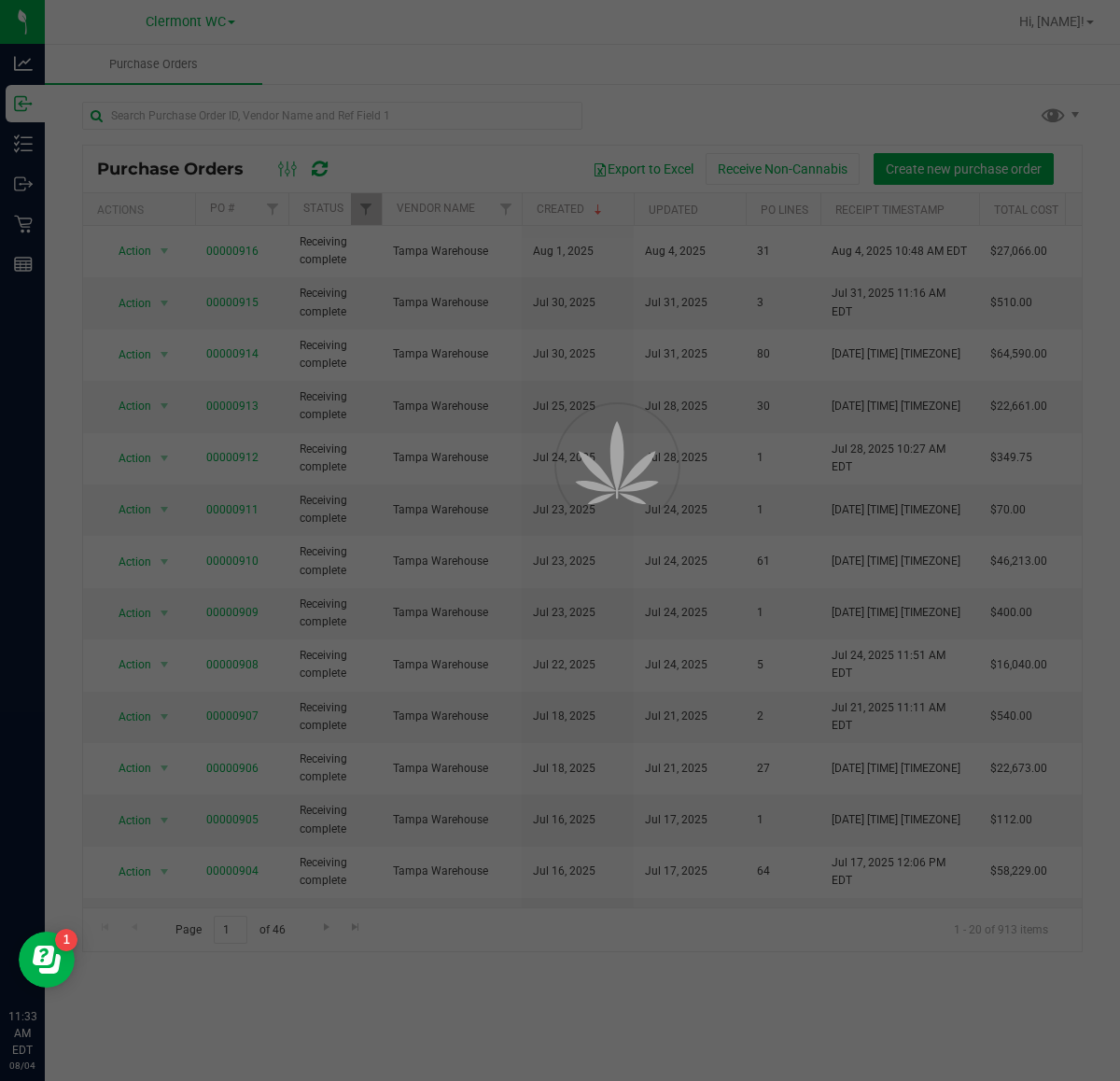 click at bounding box center (560, 540) 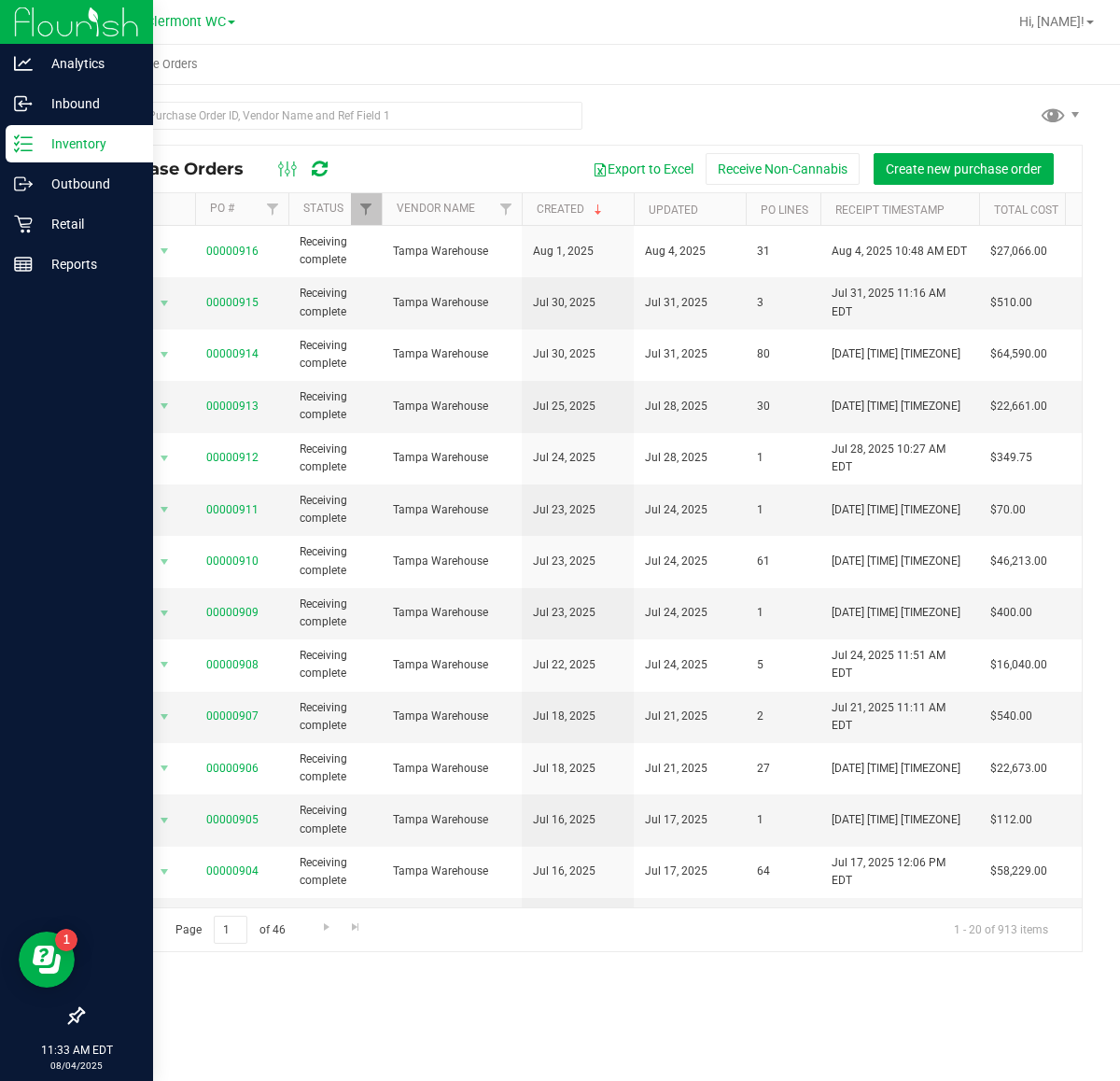 click on "Inventory" at bounding box center [89, 144] 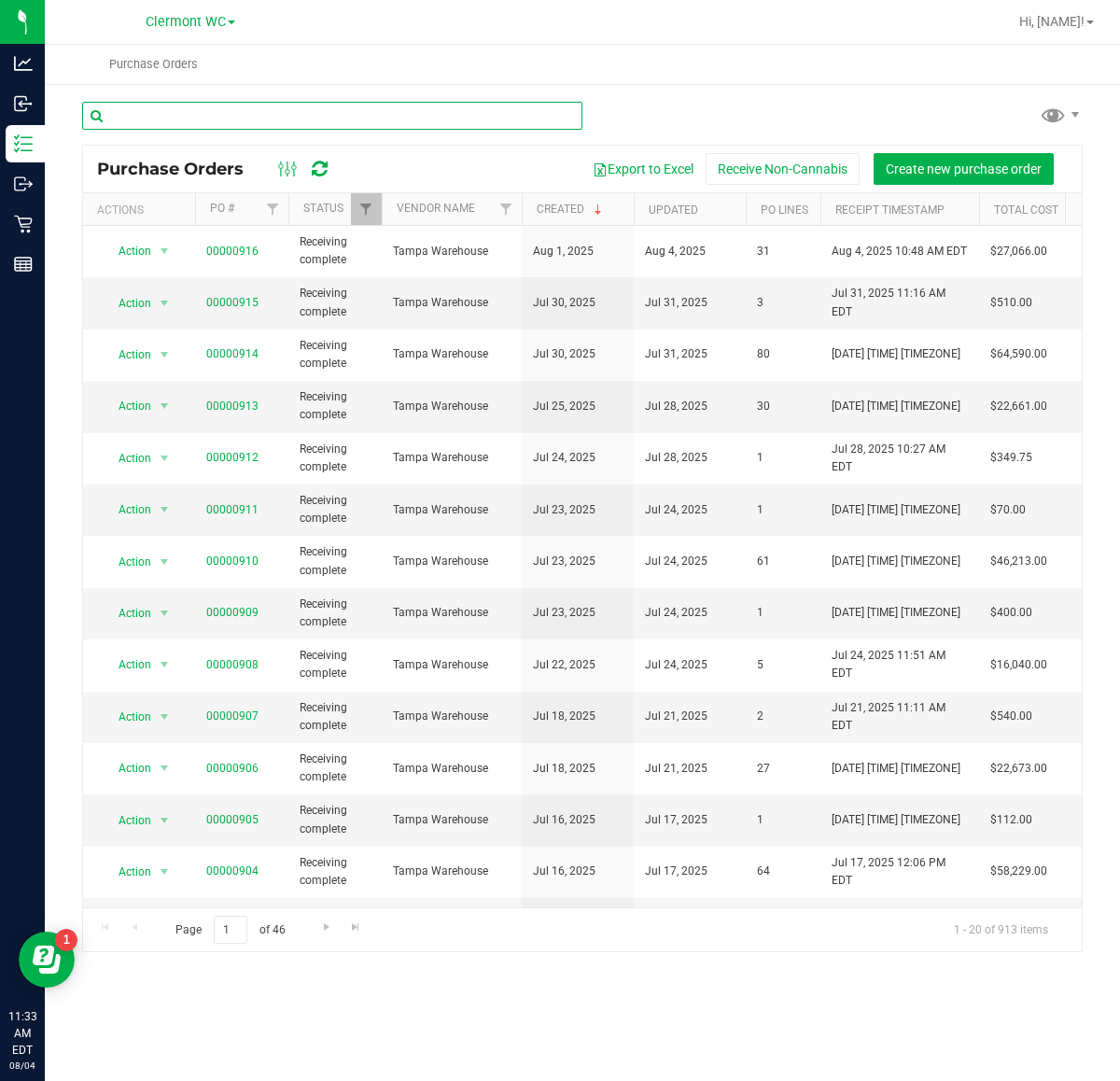 click at bounding box center (332, 116) 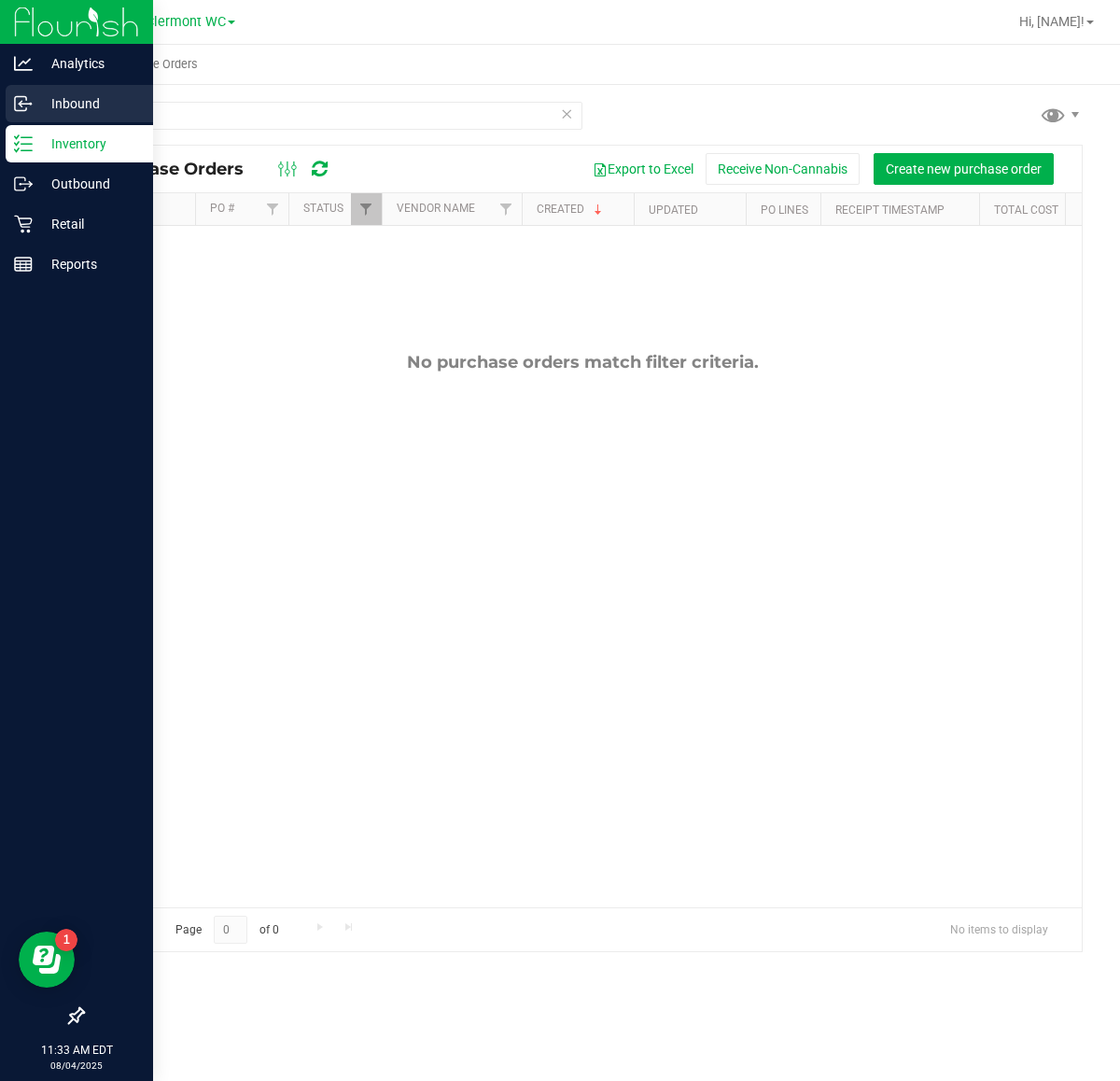 click on "Inbound" at bounding box center (89, 104) 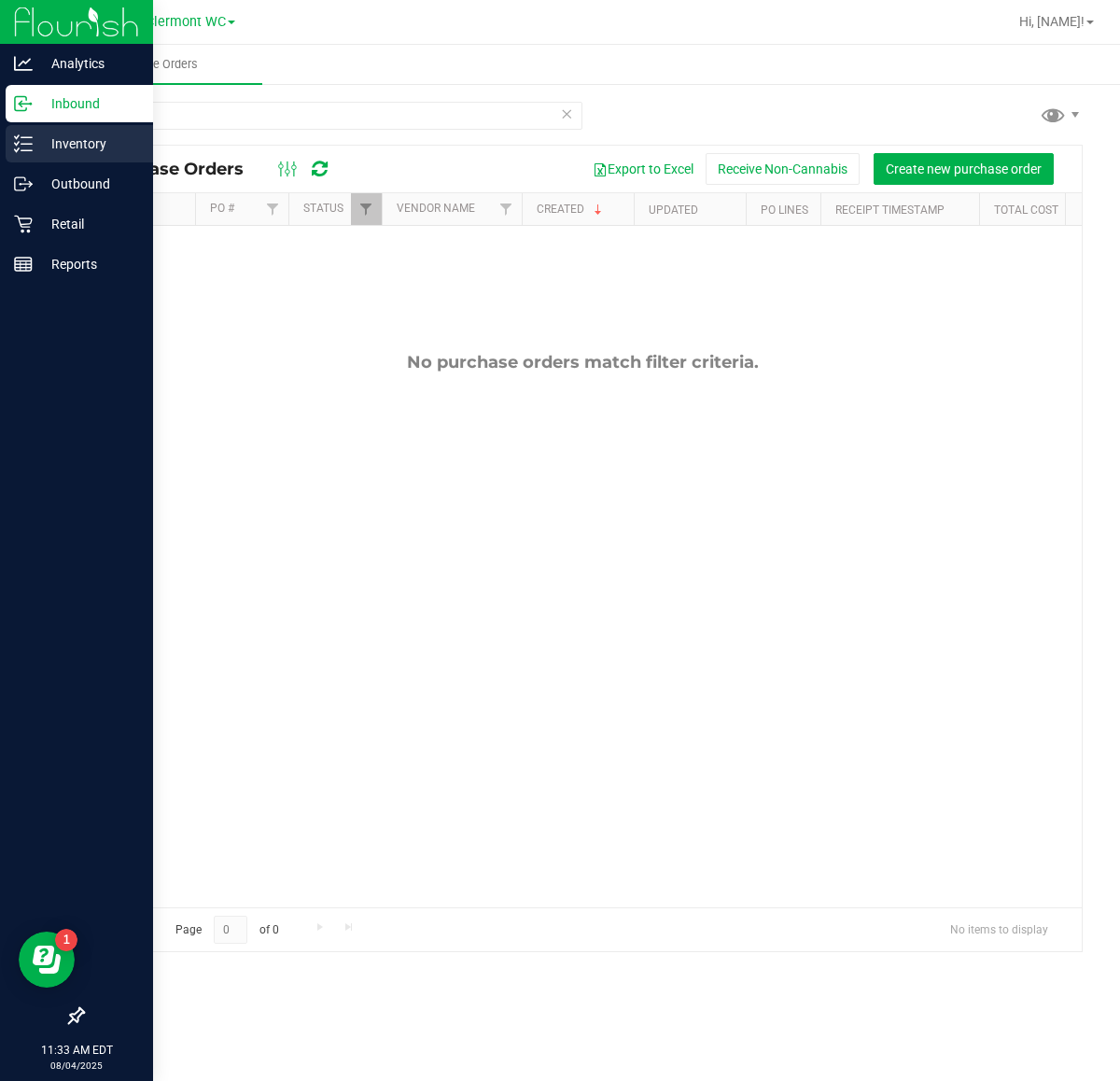 click on "Inventory" at bounding box center [89, 144] 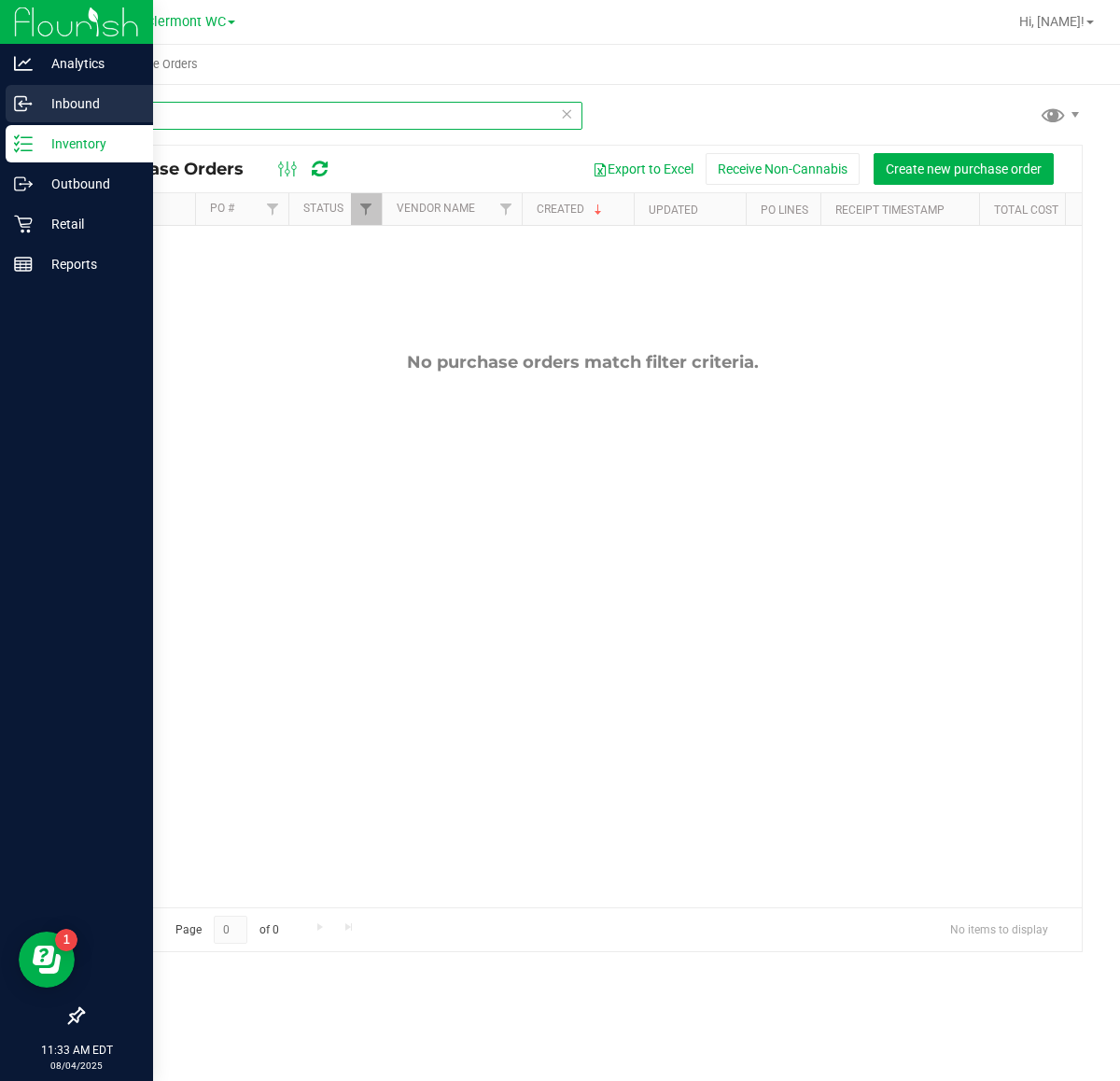 drag, startPoint x: 217, startPoint y: 107, endPoint x: 0, endPoint y: 128, distance: 218.01376 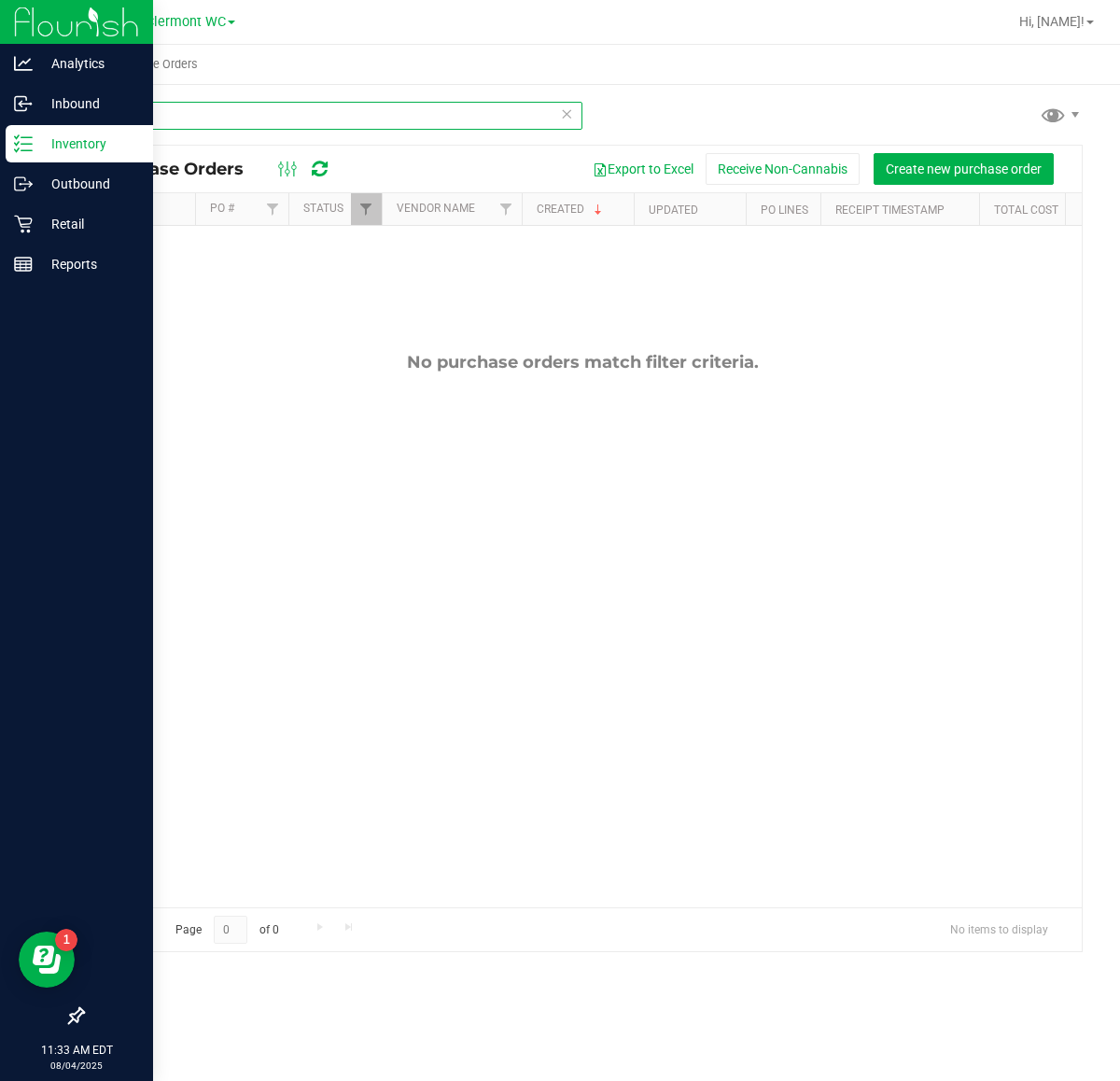 click on "Analytics Inbound Inventory Outbound Retail Reports 11:33 AM EDT 08/04/2025  08/04   Clermont WC   Hi, Sharlene!
Purchase Orders
ground
Purchase Orders
Export to Excel
Receive Non-Cannabis" at bounding box center (560, 540) 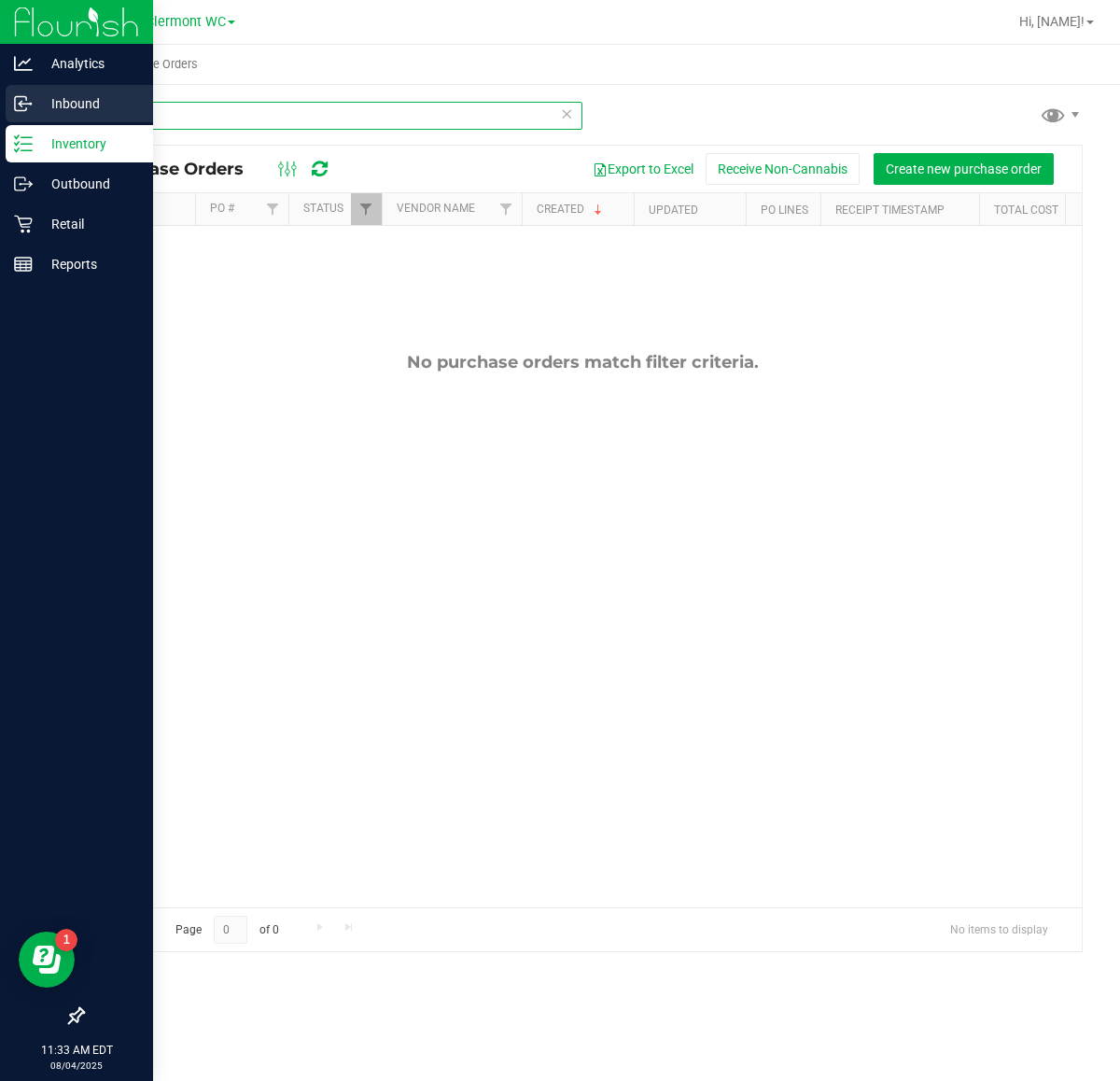 drag, startPoint x: 287, startPoint y: 108, endPoint x: 0, endPoint y: 114, distance: 287.06271 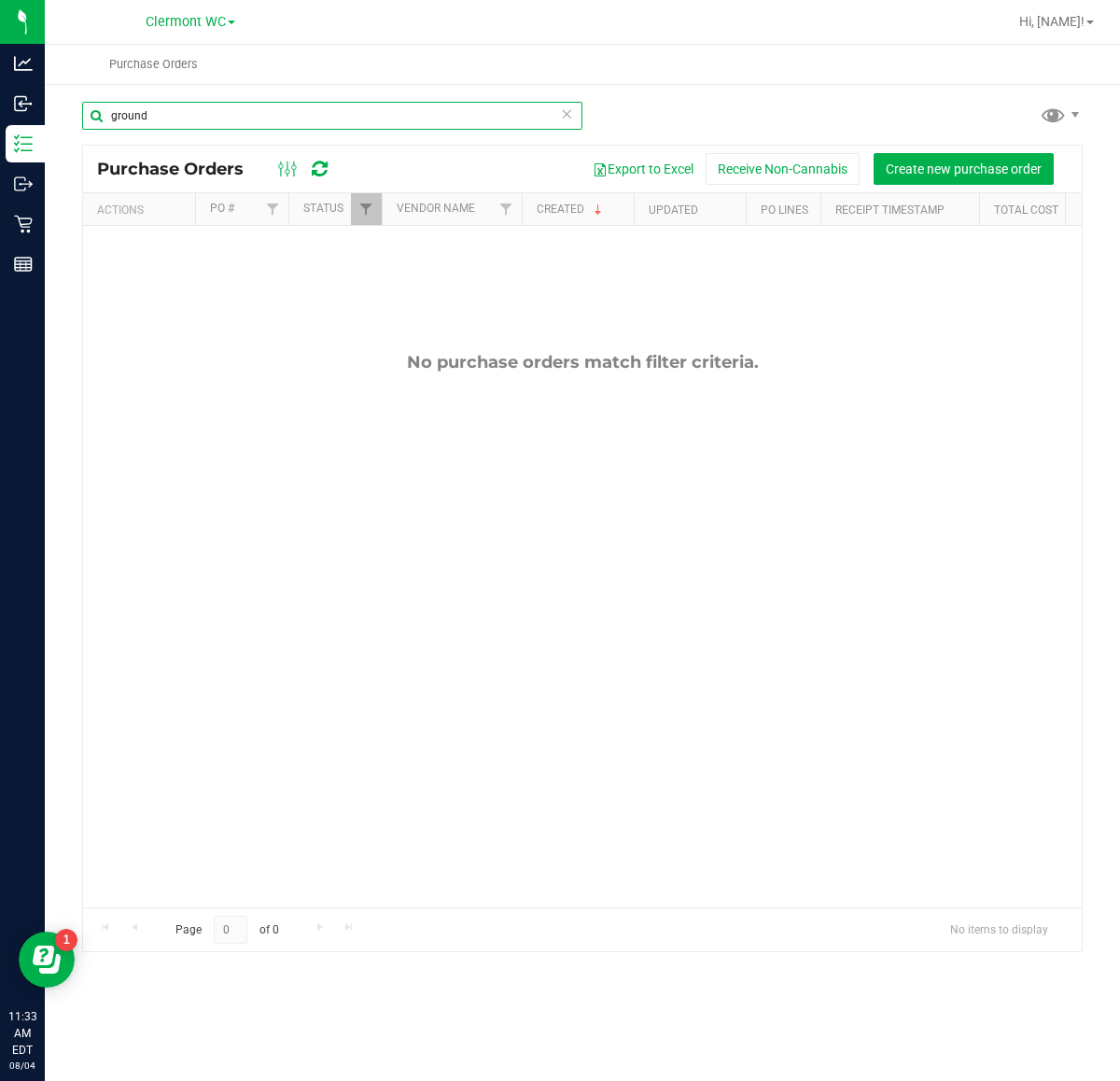 click on "ground" at bounding box center (332, 116) 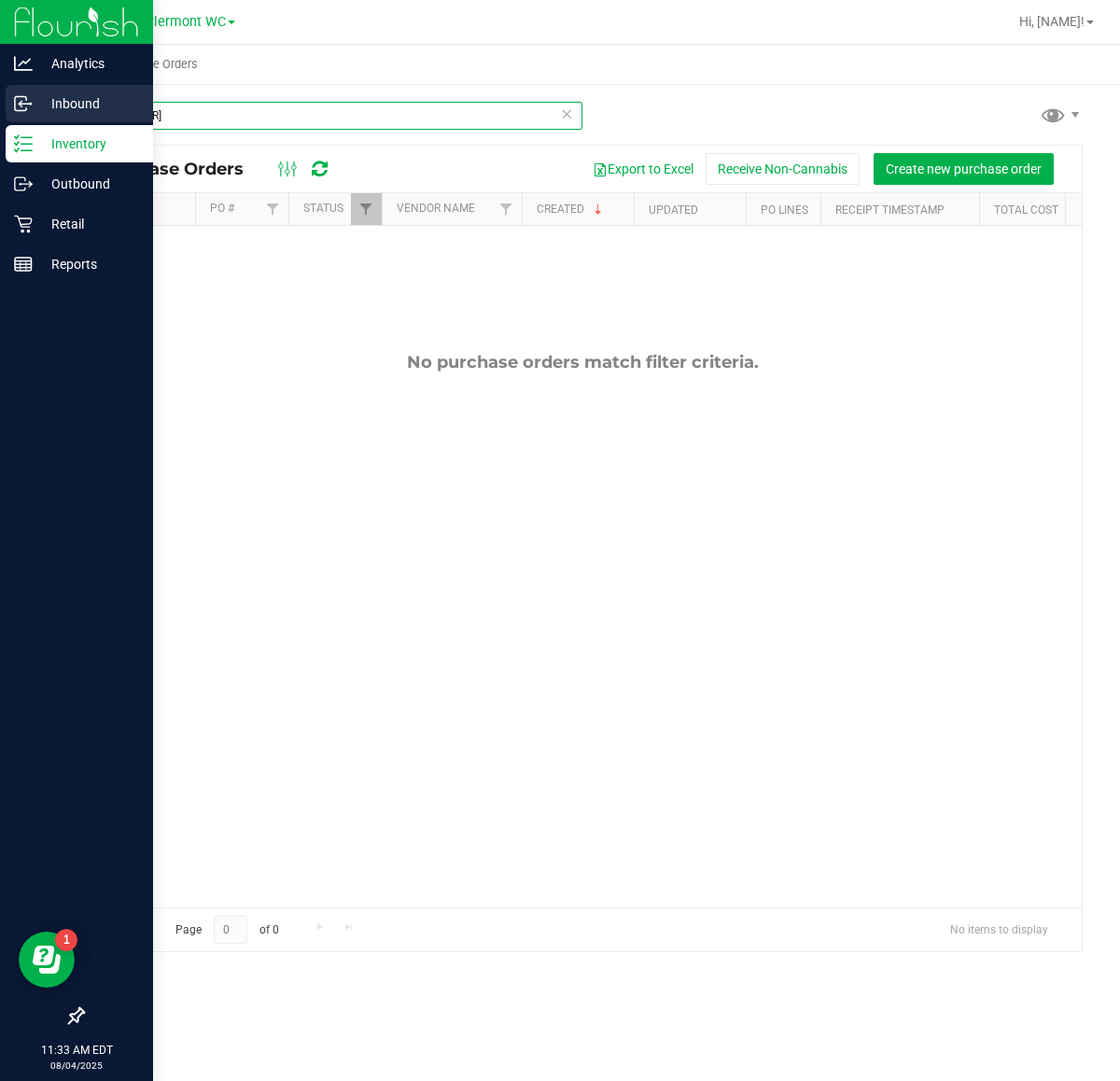 drag, startPoint x: 398, startPoint y: 117, endPoint x: 0, endPoint y: 112, distance: 398.03141 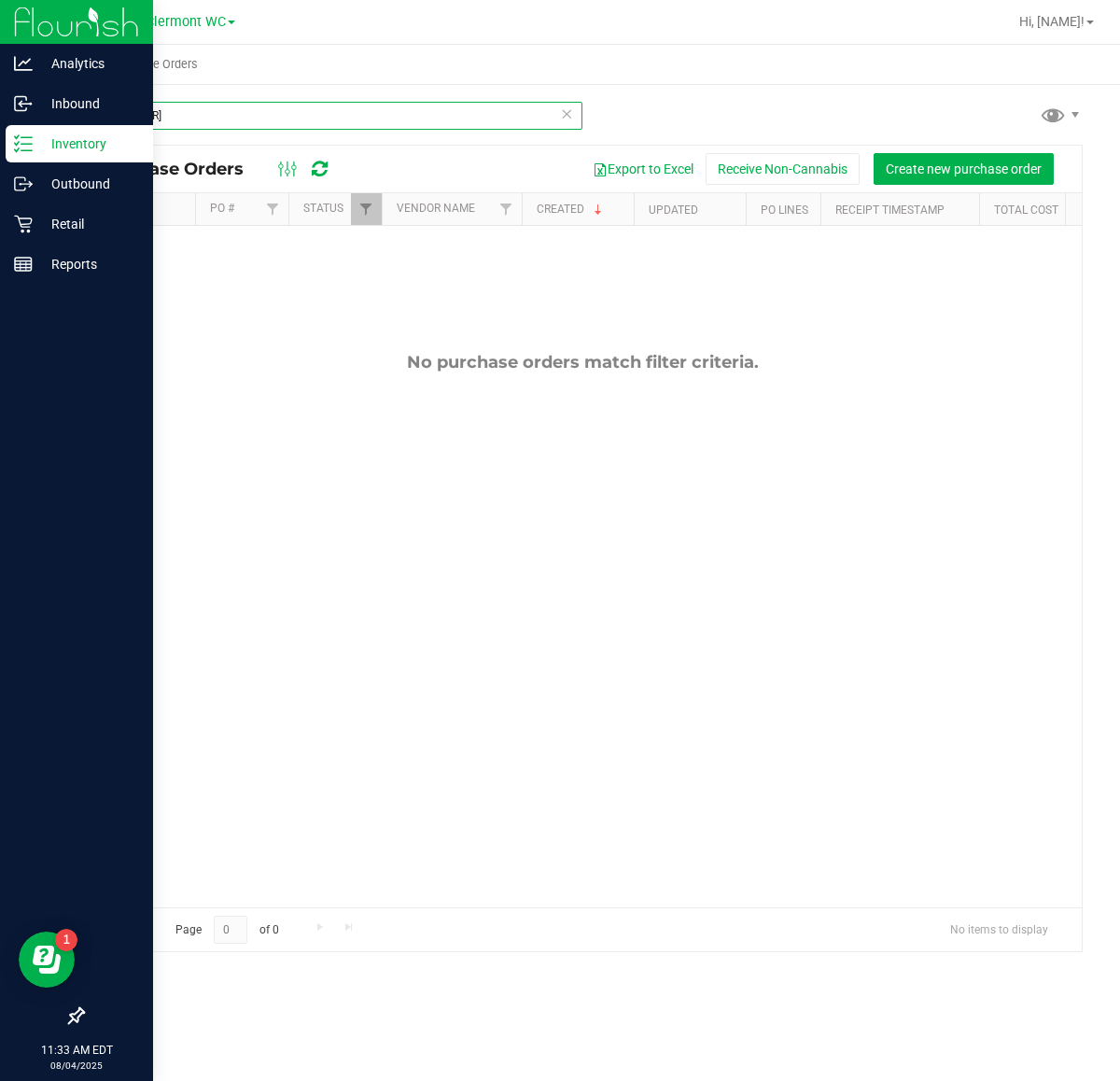 type on "[CREDIT_CARD]" 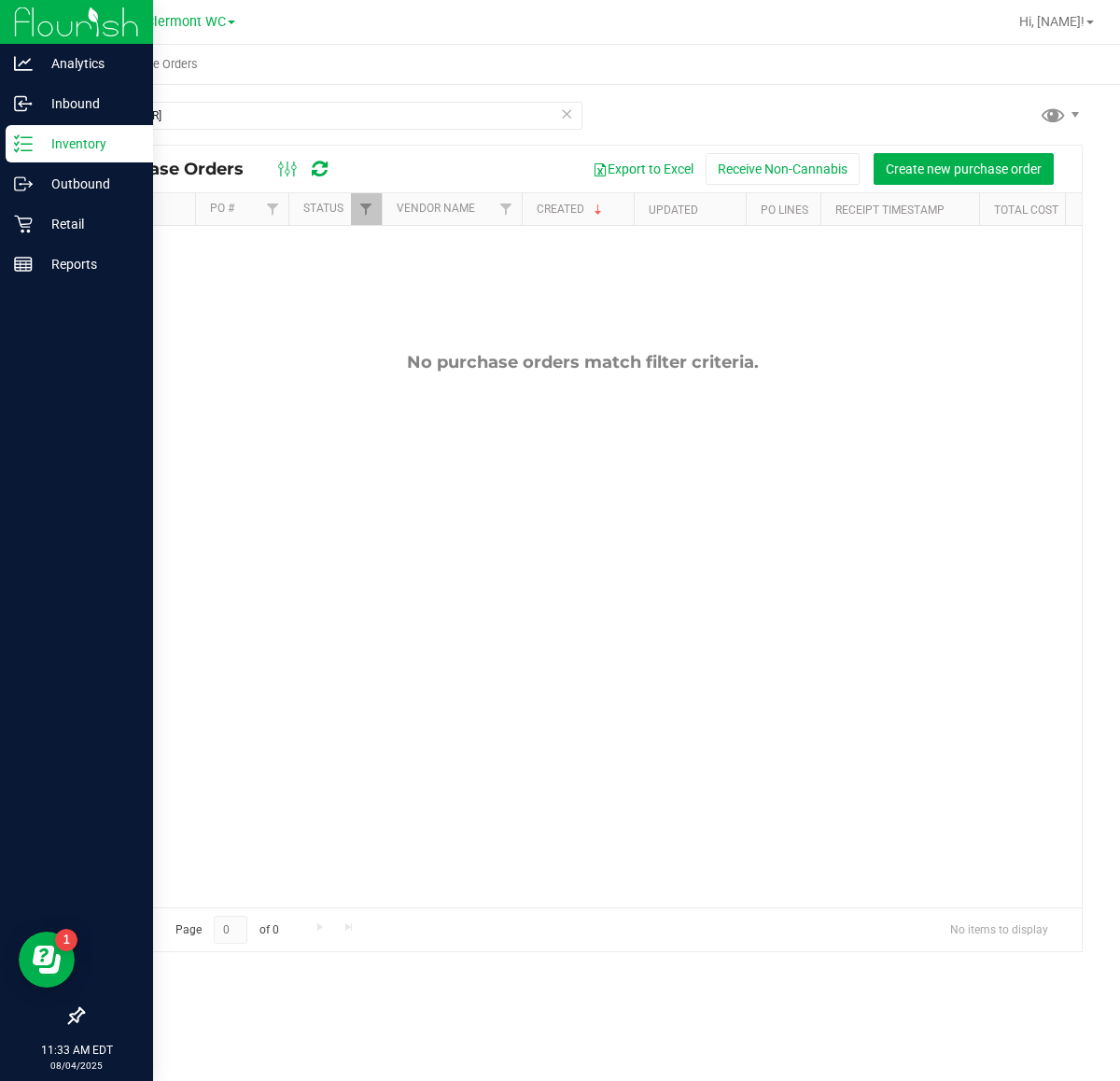 click 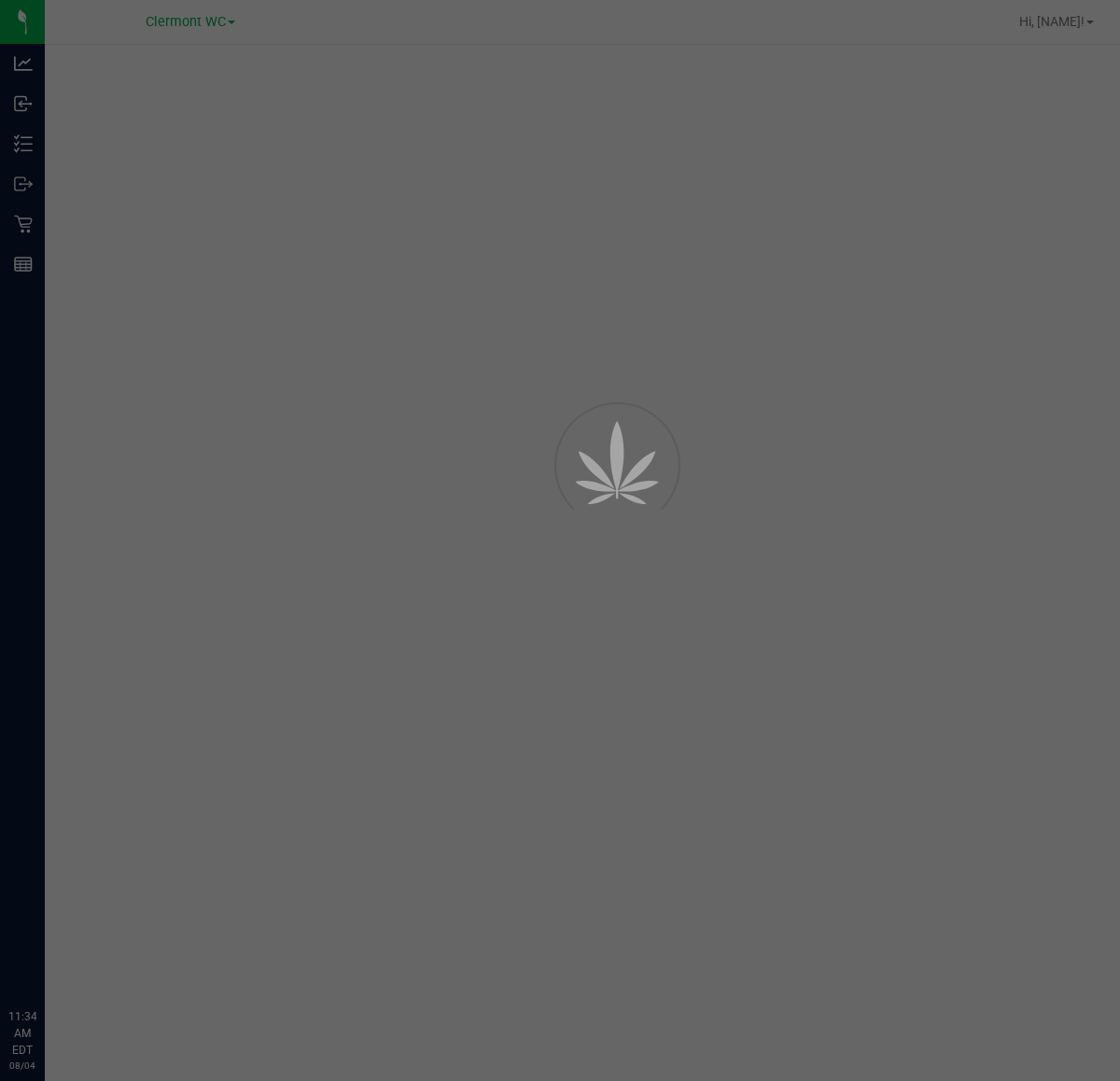 scroll, scrollTop: 0, scrollLeft: 0, axis: both 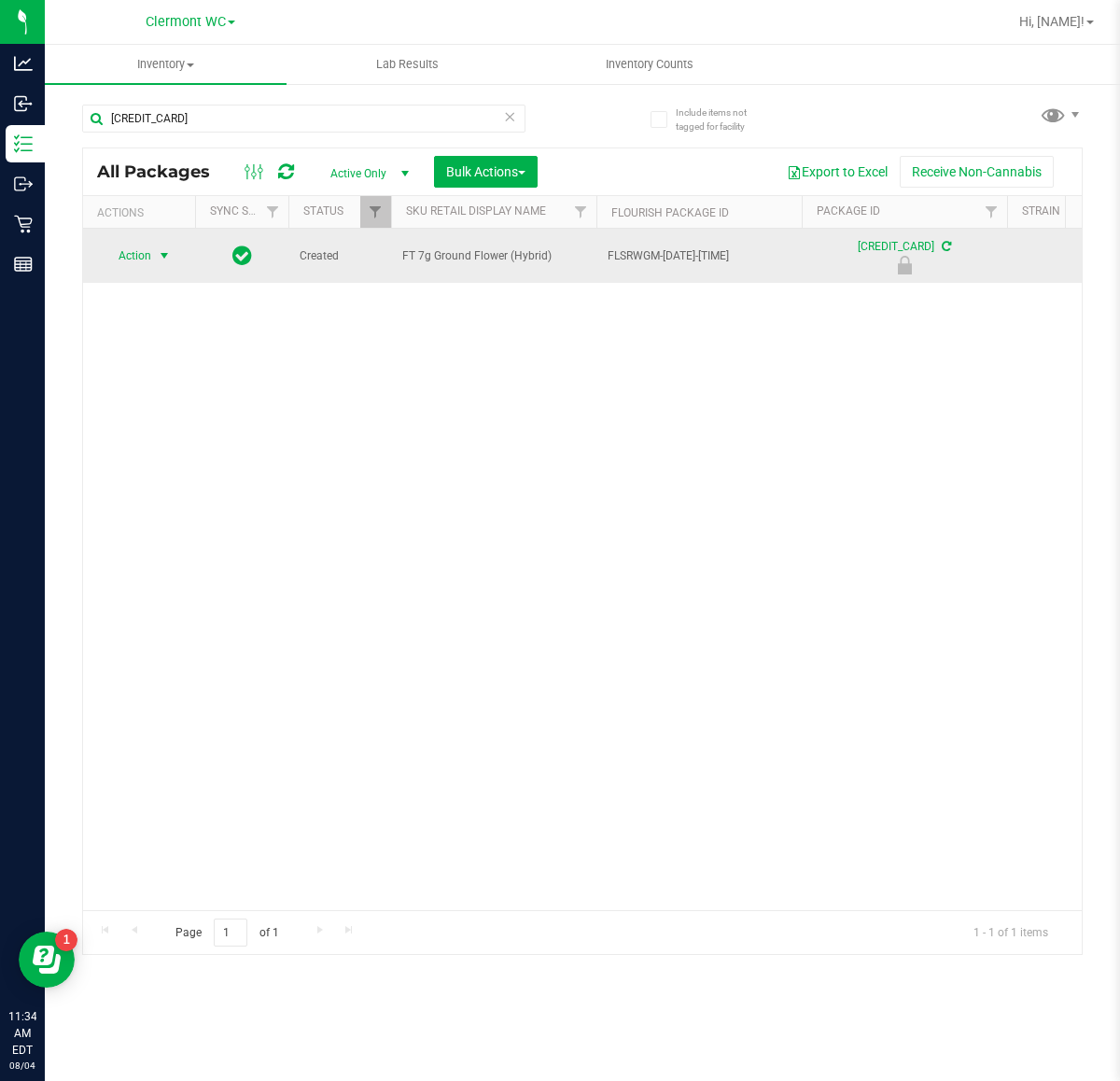 click at bounding box center (164, 256) 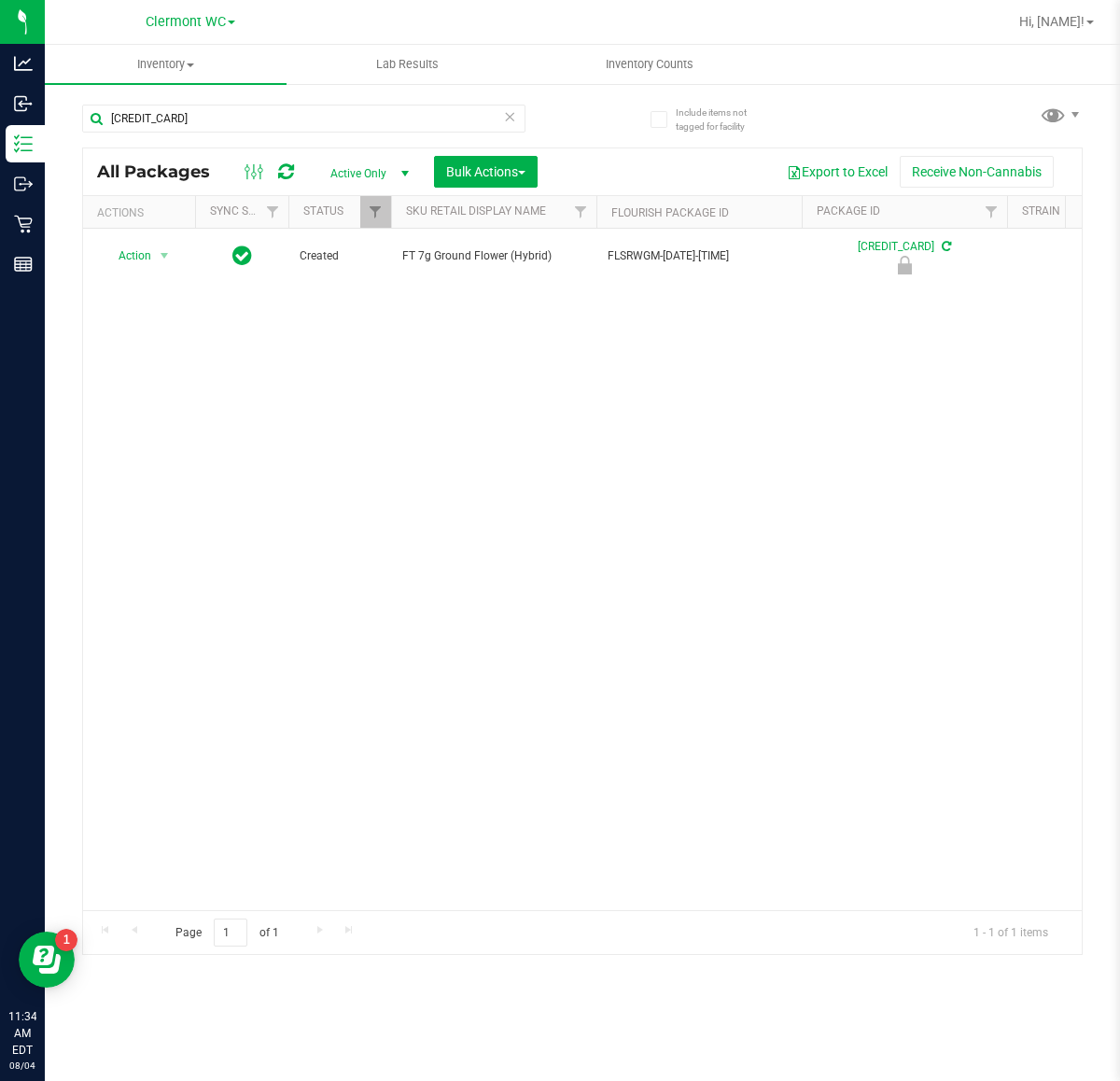 click on "Action Action Edit attributes Global inventory Locate package Package audit log Print package label Print product labels Unlock package
Created
FT 7g Ground Flower (Hybrid)
FLSRWGM-[DATE]-[TIME]
[CREDIT_CARD]
Each
(7 g ea.)
25.2000 $50.00000
Ground Flower
0
20
20
[MONTH] [DAY], [YEAR] [TIME]:[TIME]:[TIME] [TIMEZONE]
FT - GROUND FLOWER - 7G - HYB
FLO-BUD-FT-PG-HYB" at bounding box center (582, 569) 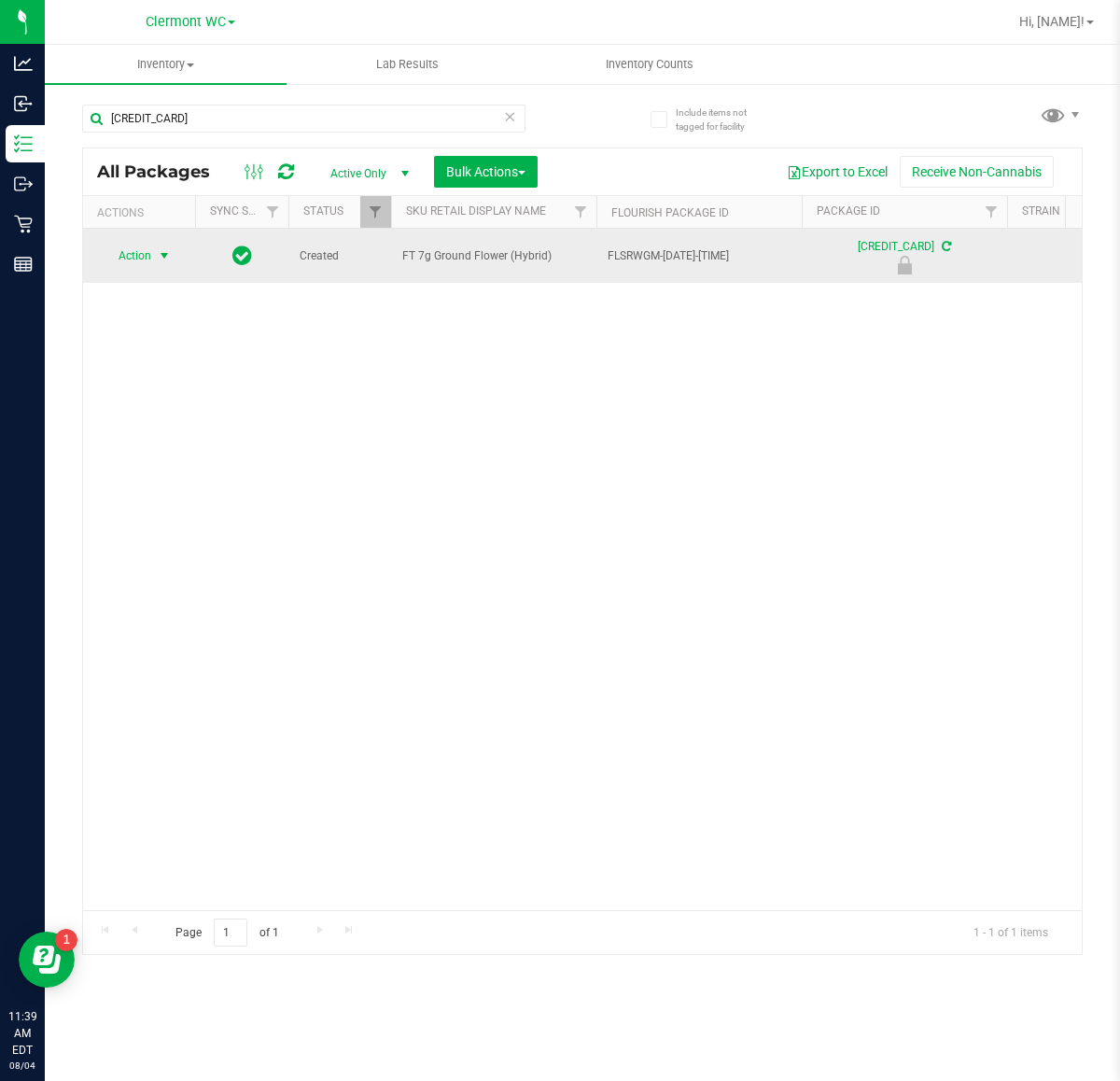 click on "Action" at bounding box center (127, 256) 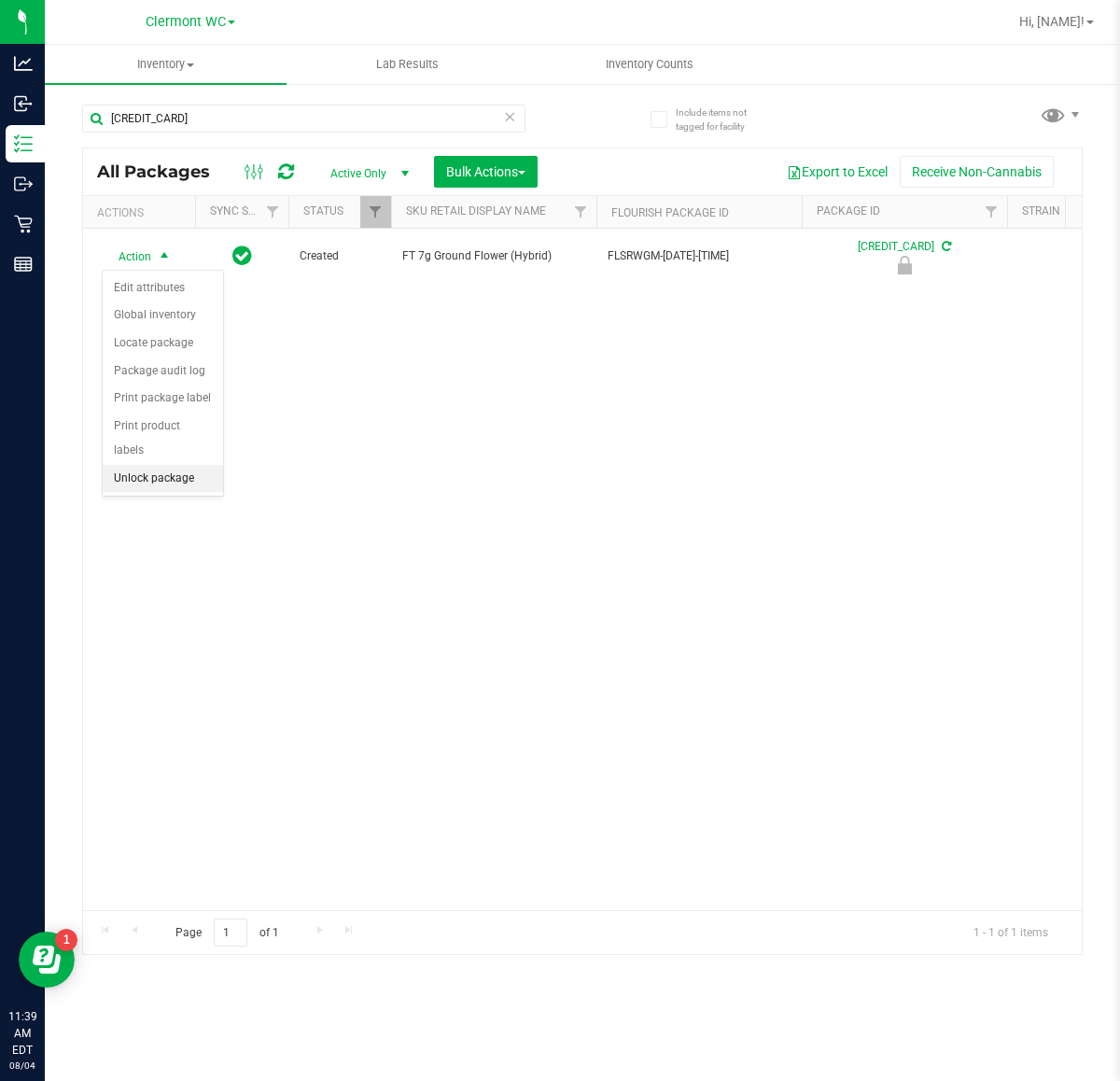 click on "Unlock package" at bounding box center [162, 479] 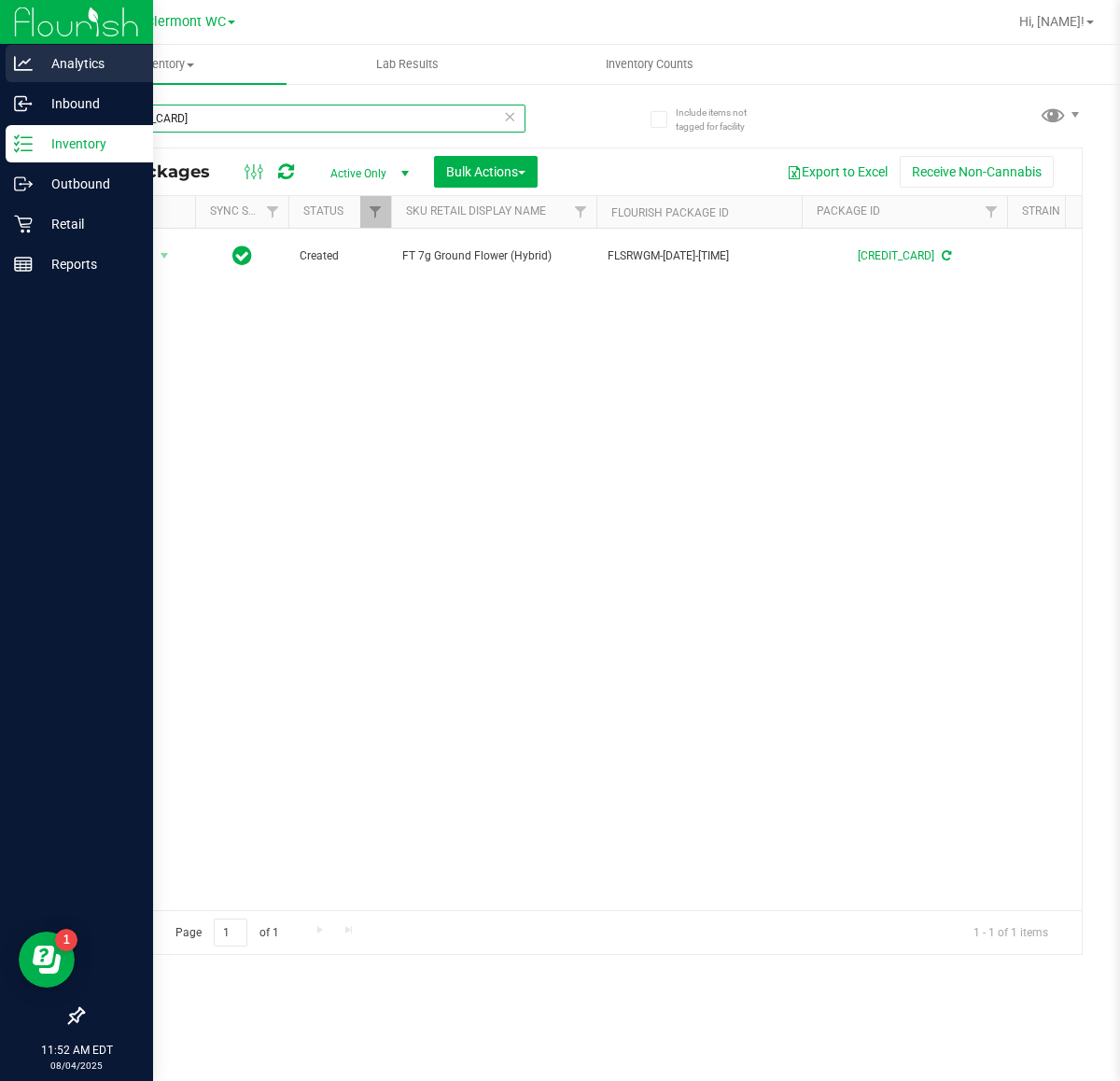 drag, startPoint x: 334, startPoint y: 113, endPoint x: 0, endPoint y: 77, distance: 335.93452 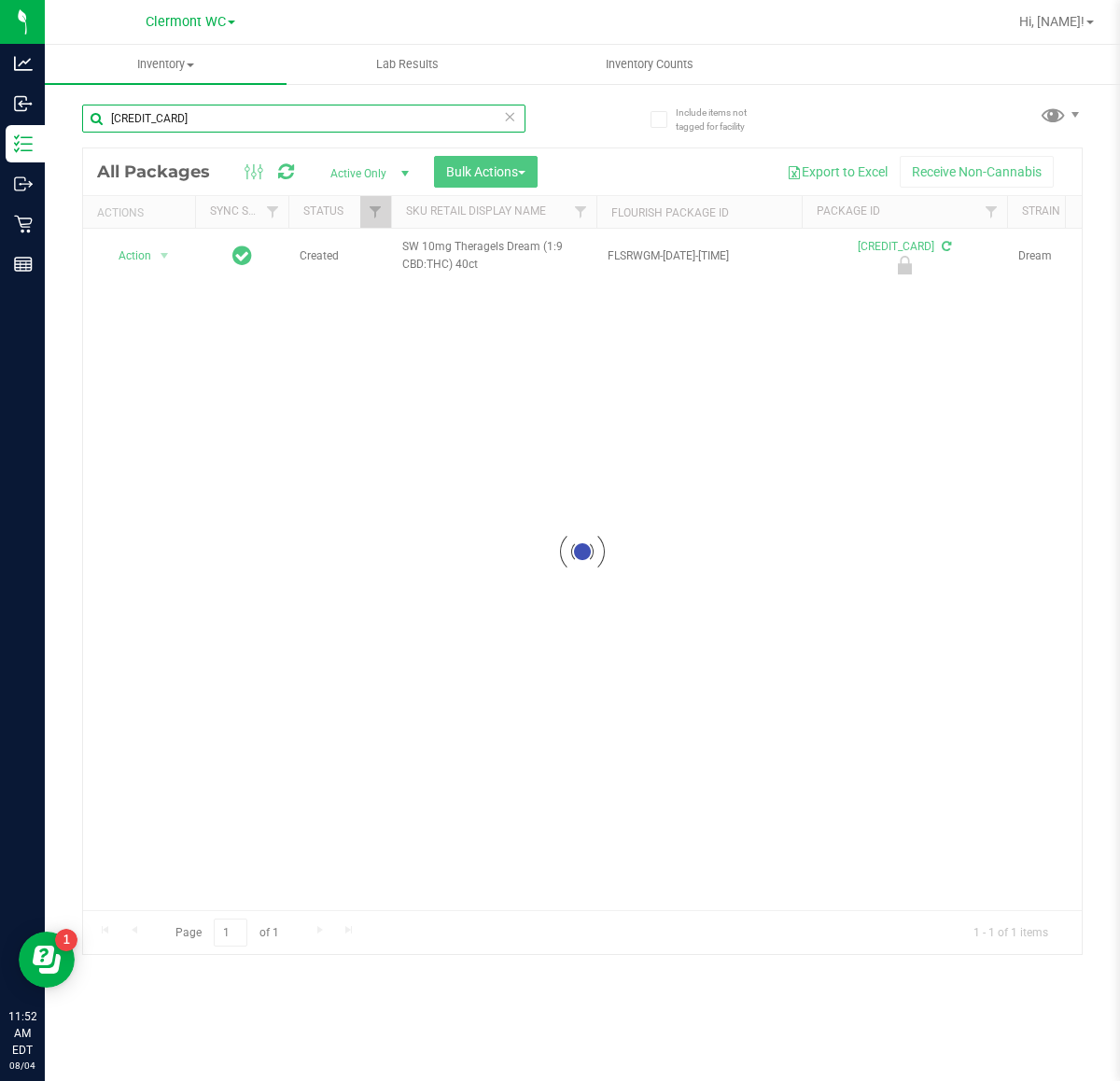 type on "[CREDIT_CARD]" 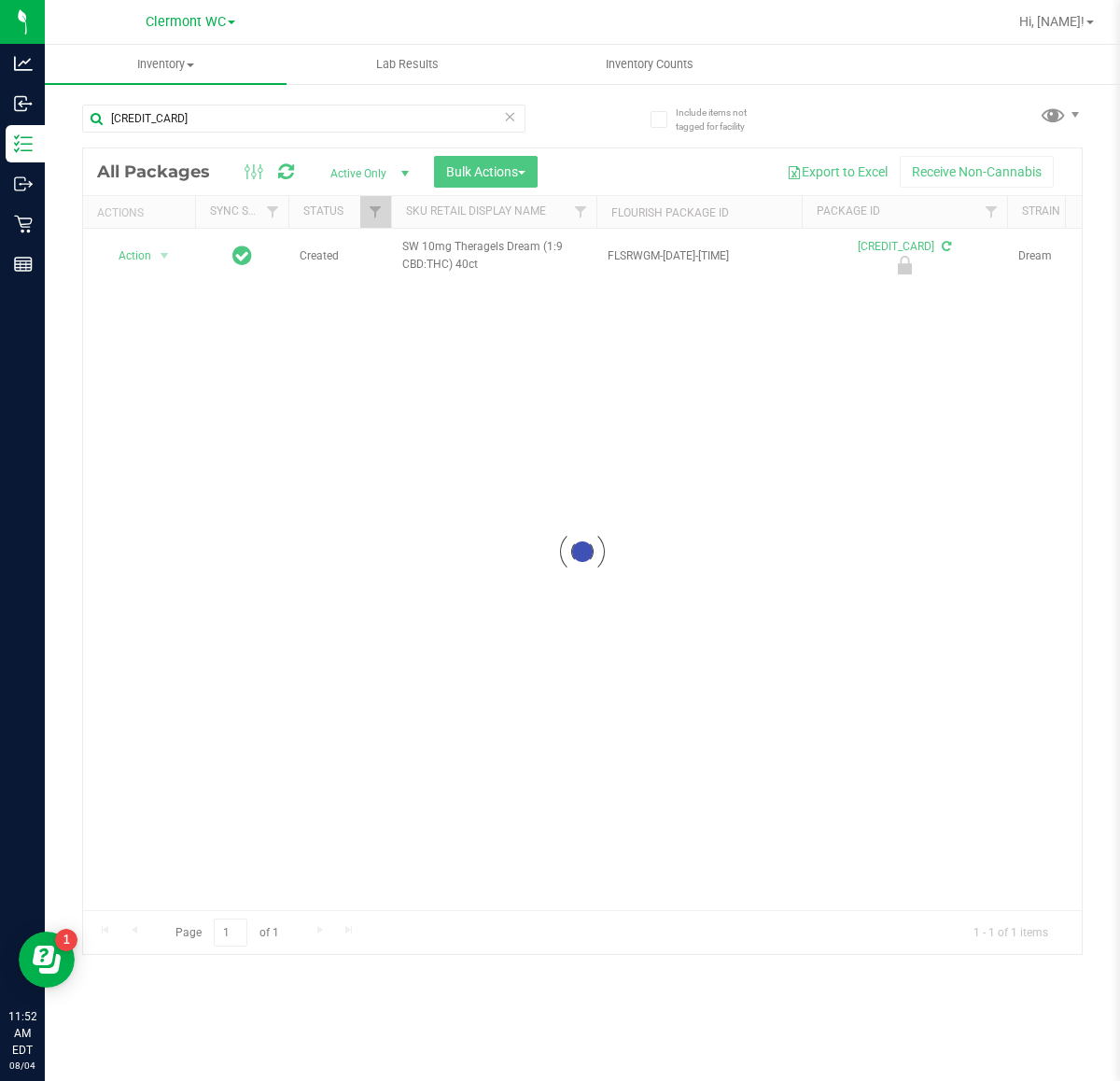 click at bounding box center (582, 552) 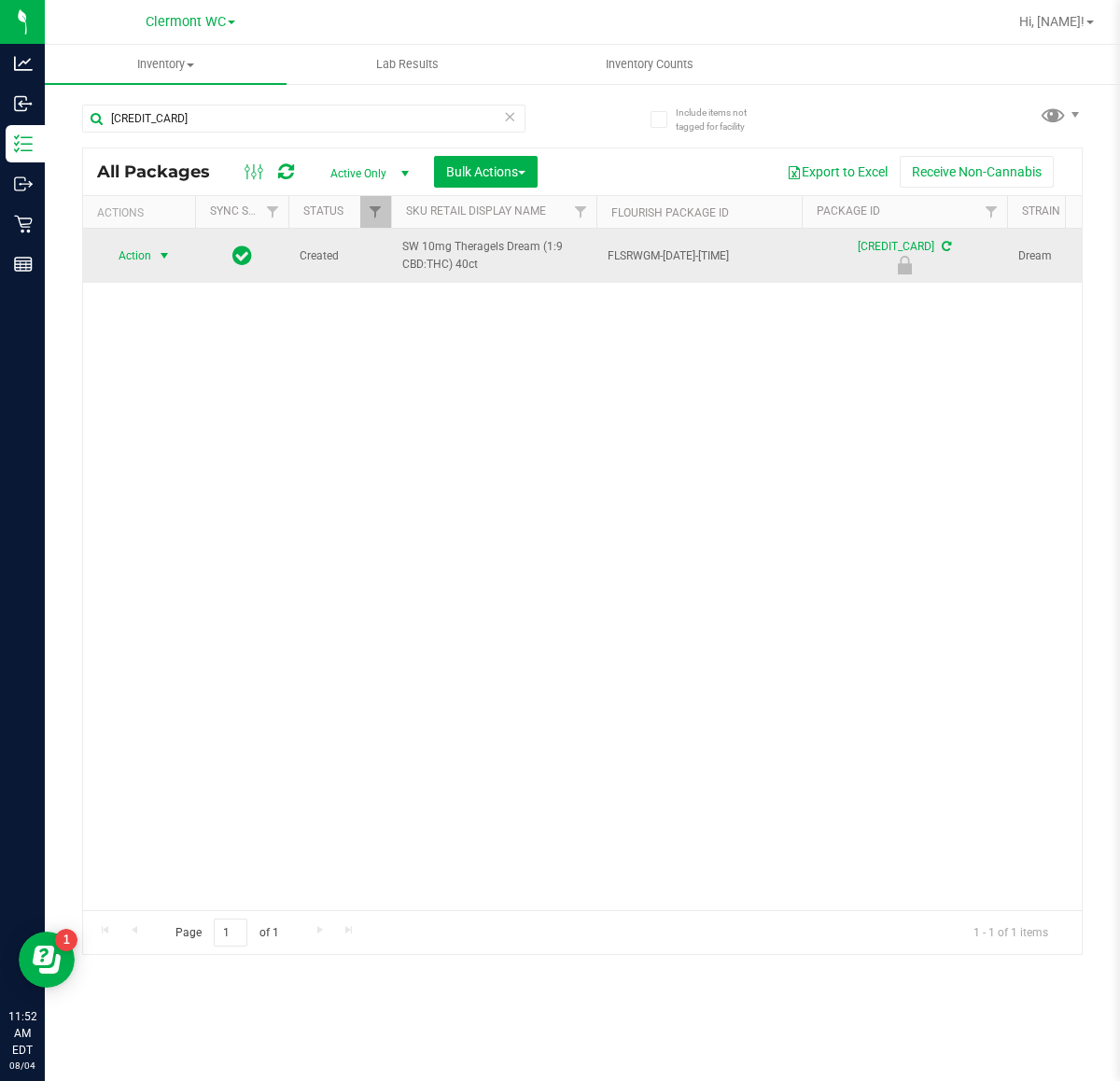 click at bounding box center [164, 256] 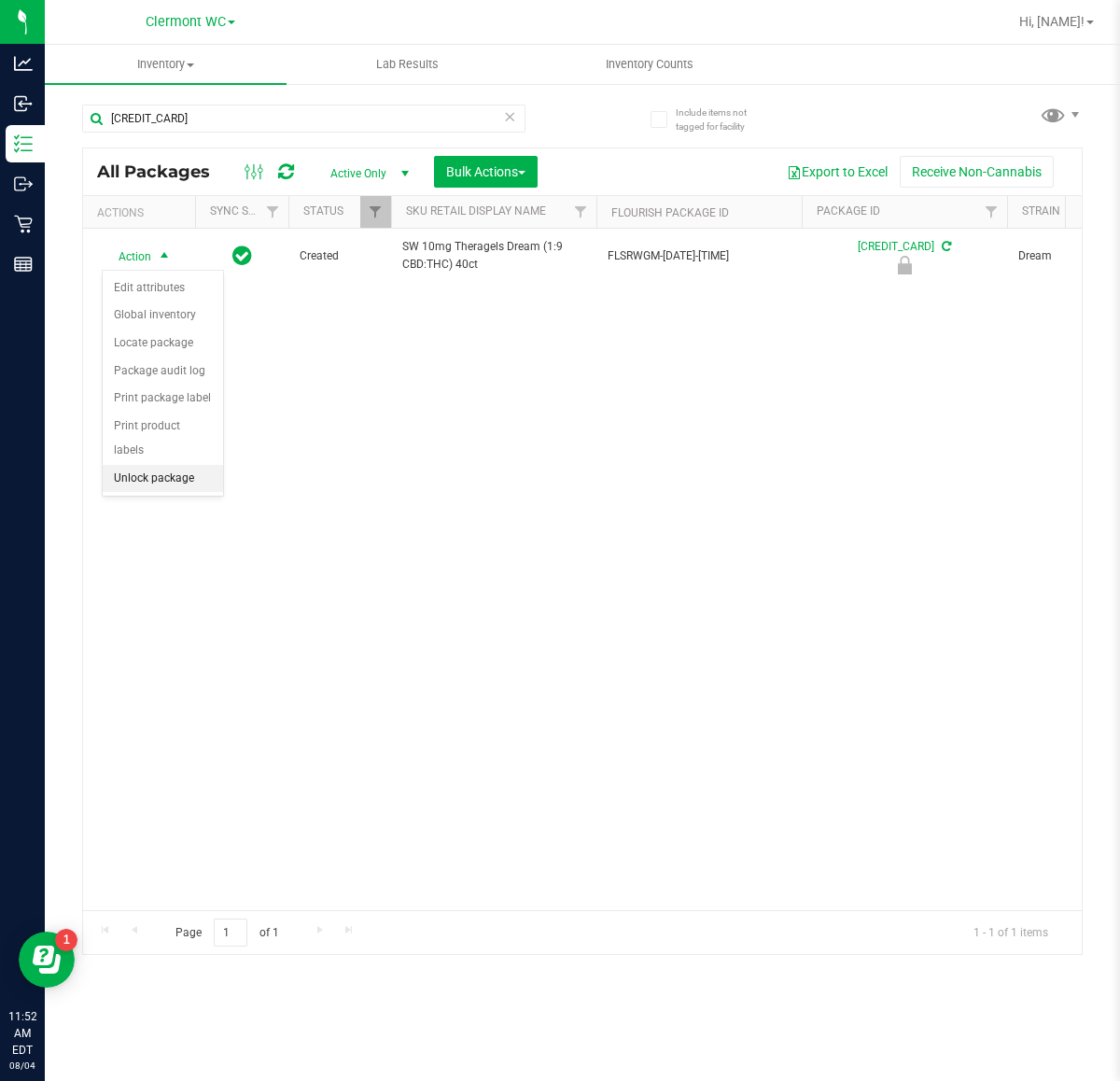 click on "Unlock package" at bounding box center [162, 479] 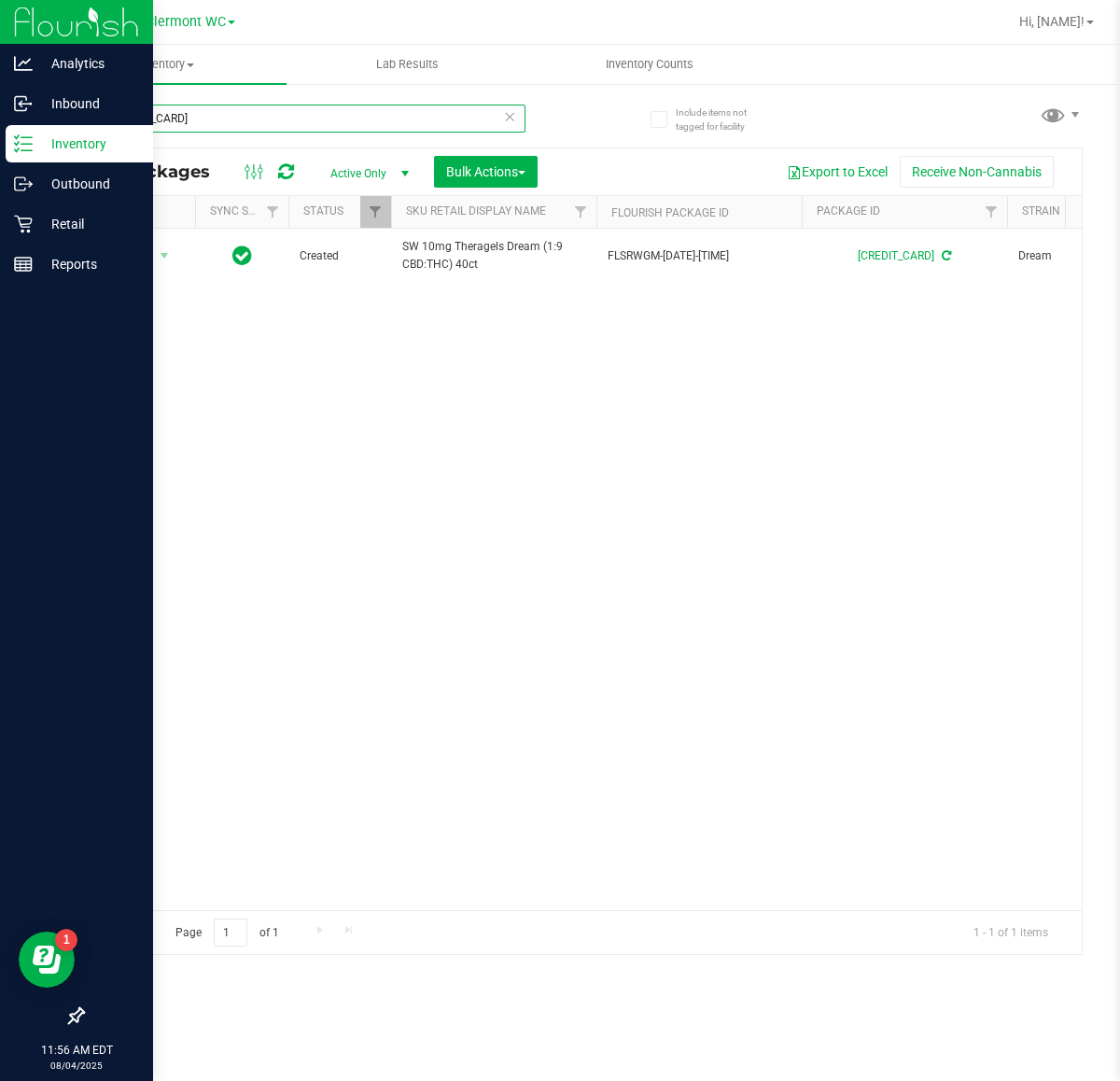 drag, startPoint x: 231, startPoint y: 121, endPoint x: 1, endPoint y: 137, distance: 230.55585 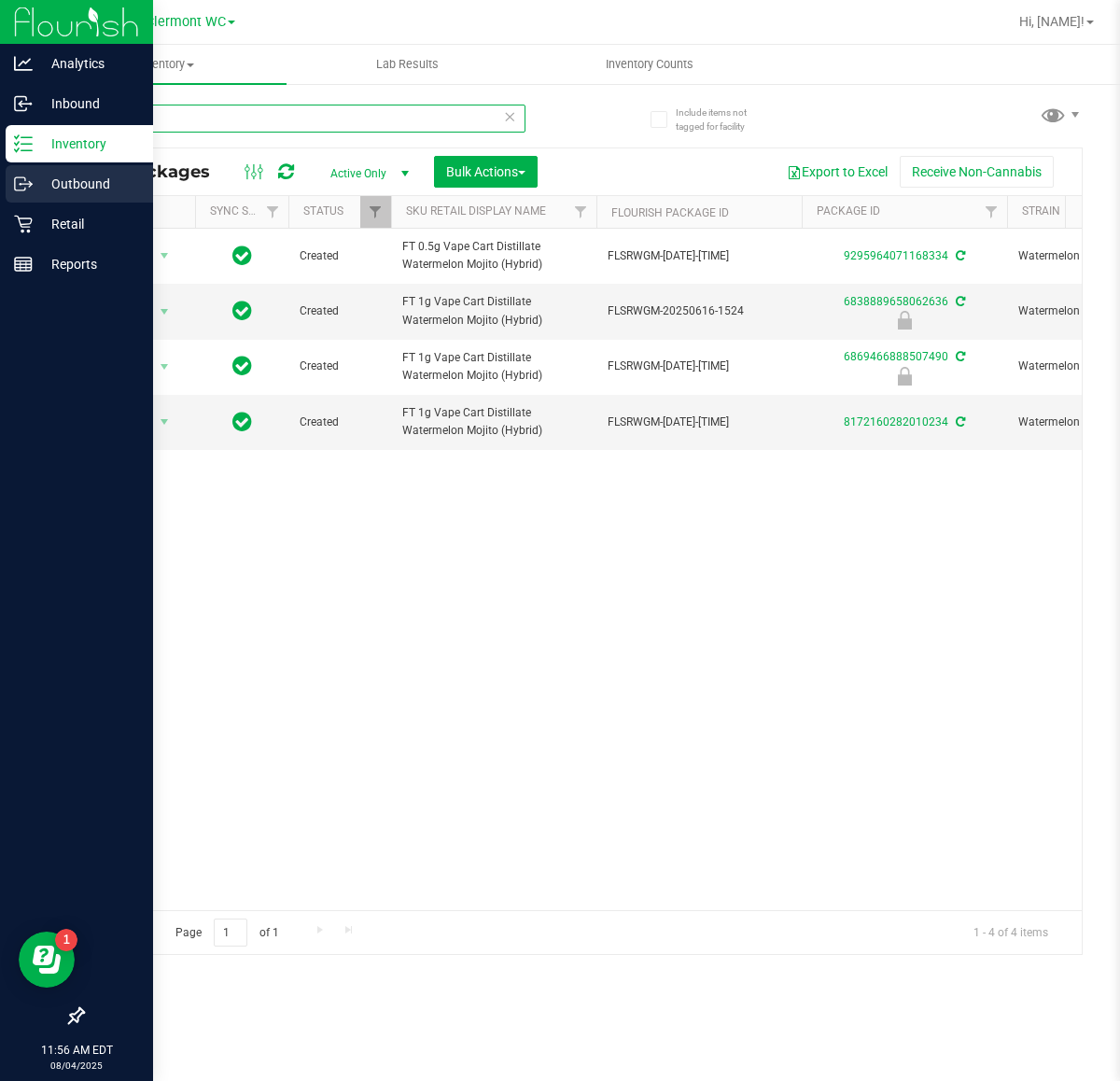 drag, startPoint x: 217, startPoint y: 114, endPoint x: 1, endPoint y: 202, distance: 233.23808 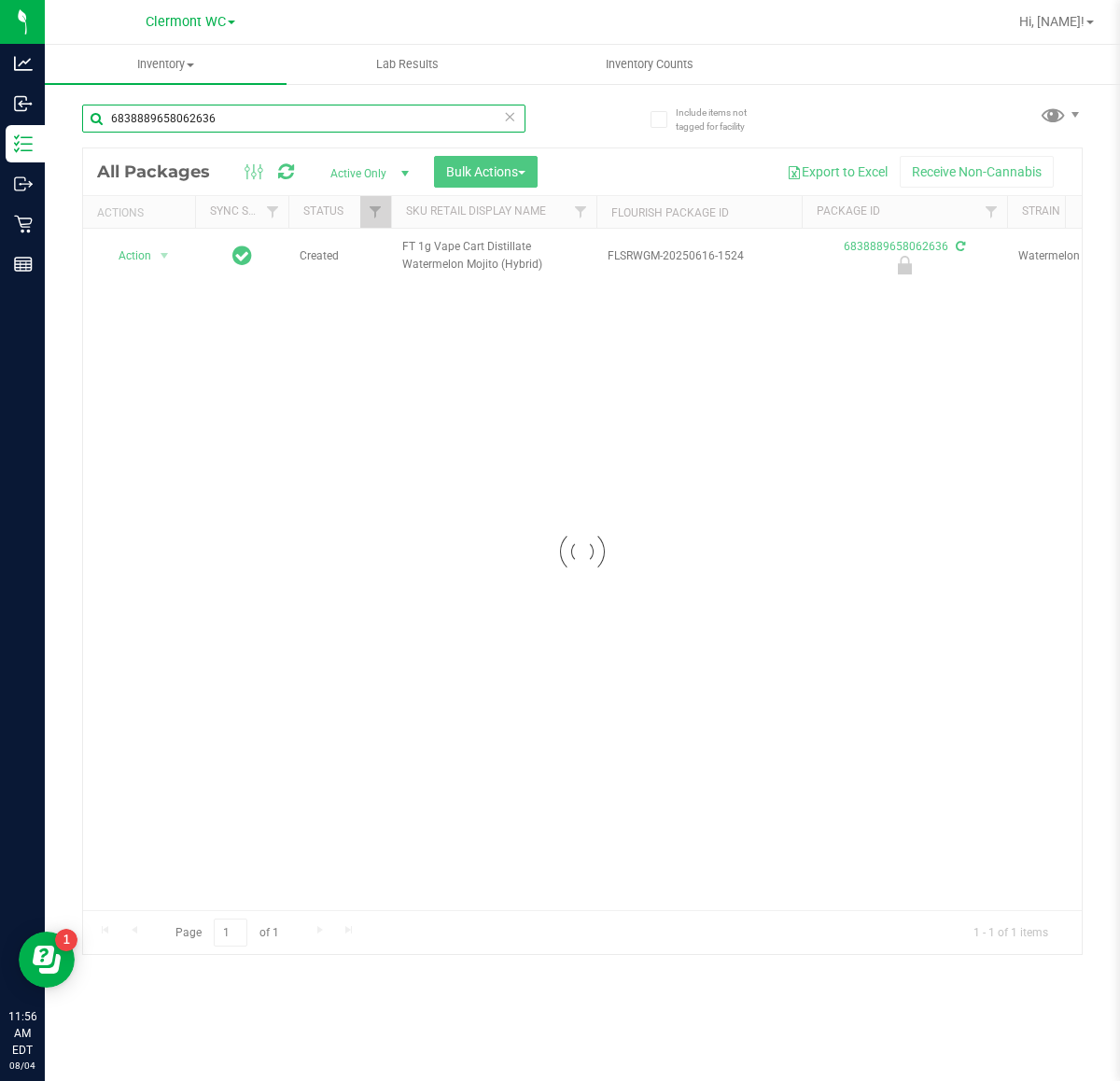 type on "6838889658062636" 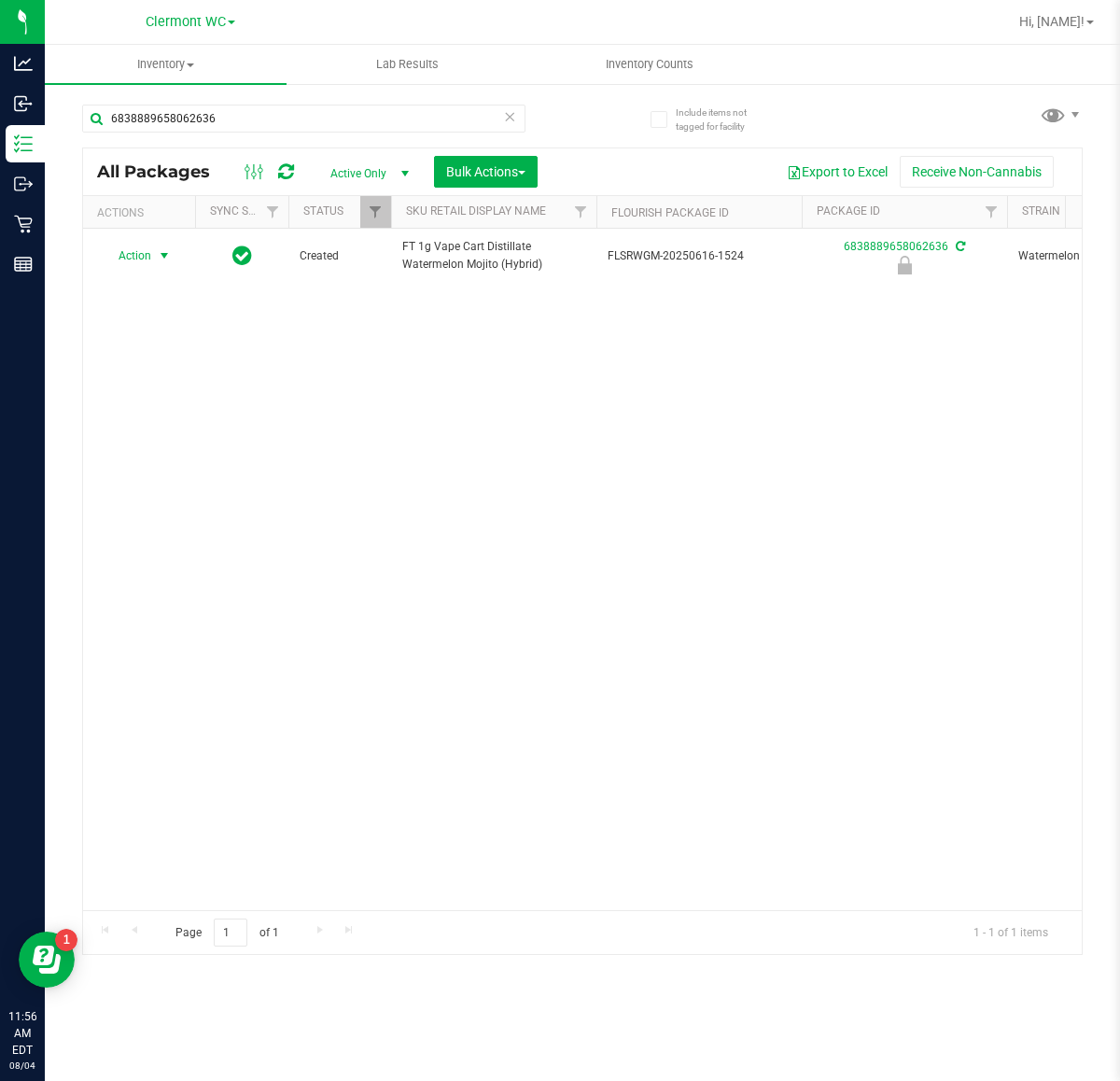 click at bounding box center [164, 256] 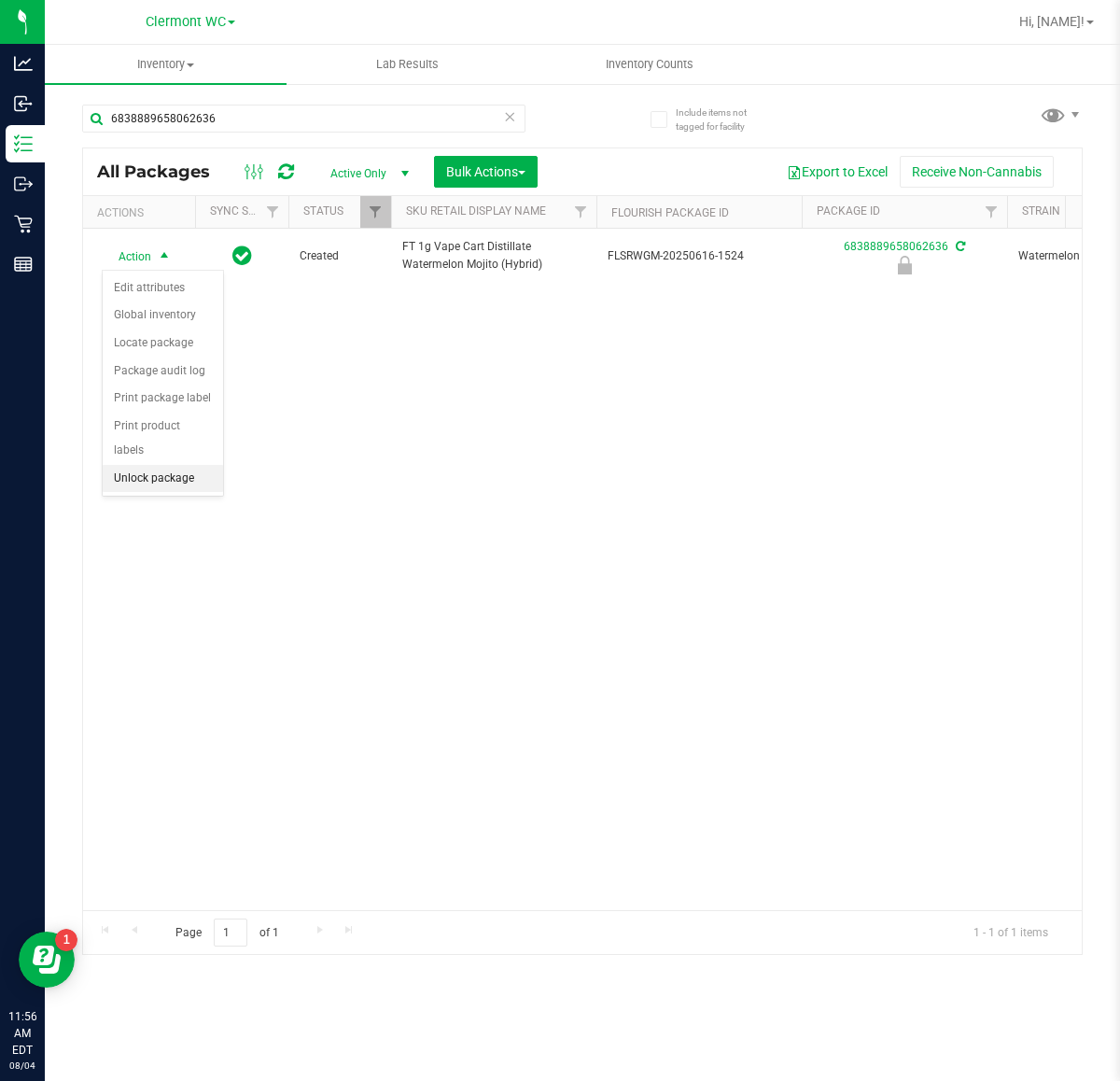 click on "Unlock package" at bounding box center (162, 479) 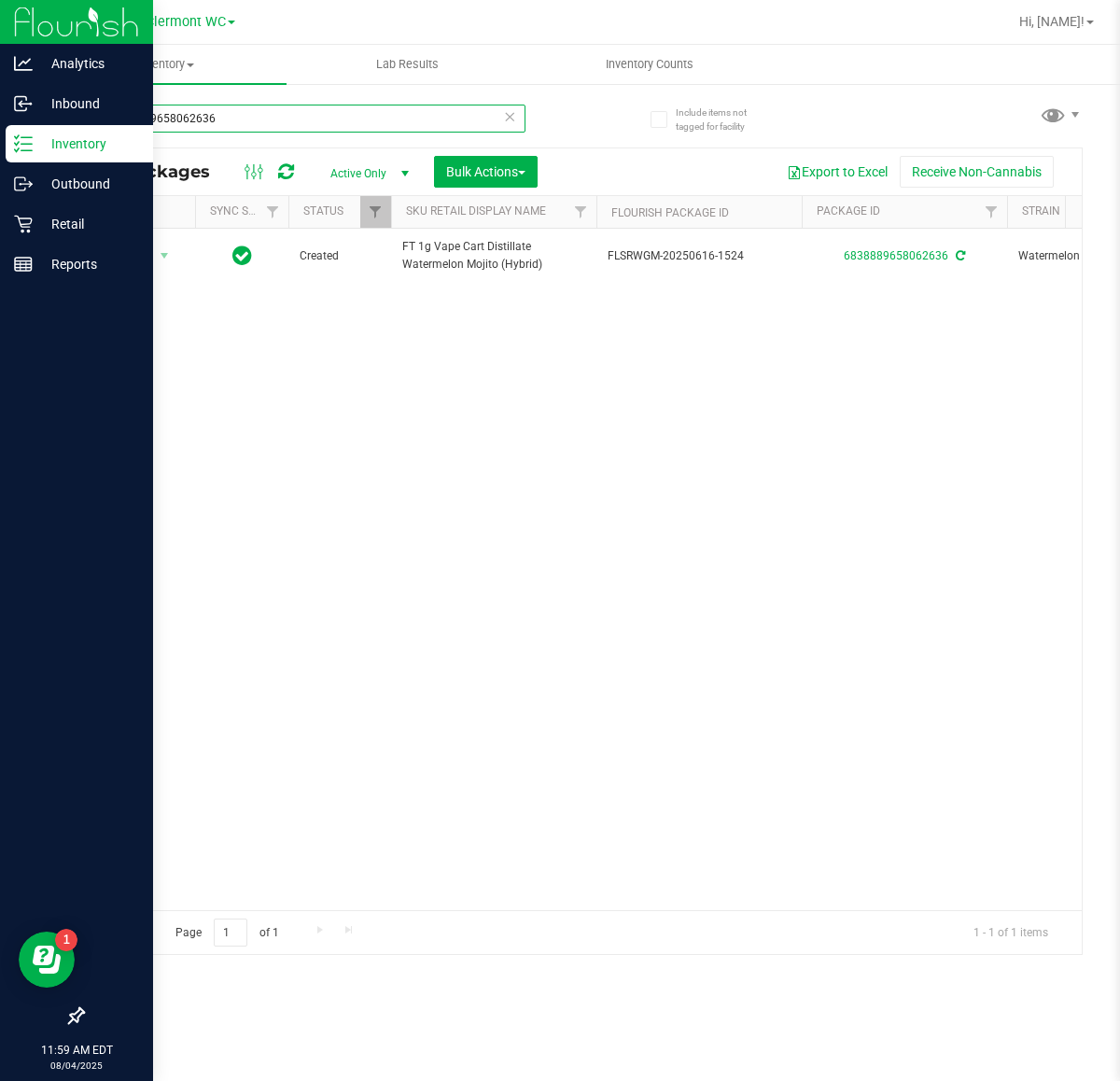 drag, startPoint x: 385, startPoint y: 114, endPoint x: 0, endPoint y: 146, distance: 386.32758 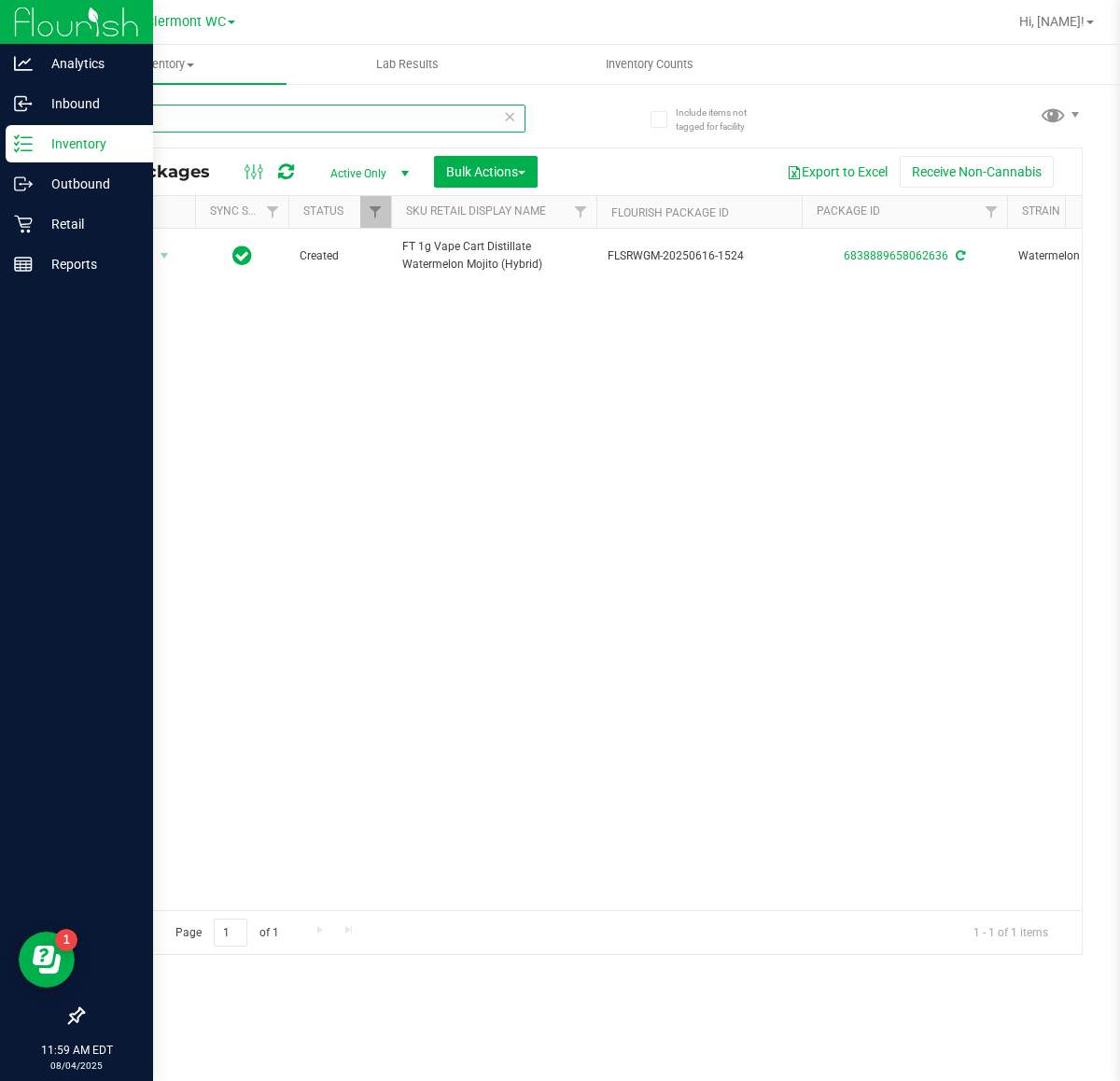 type 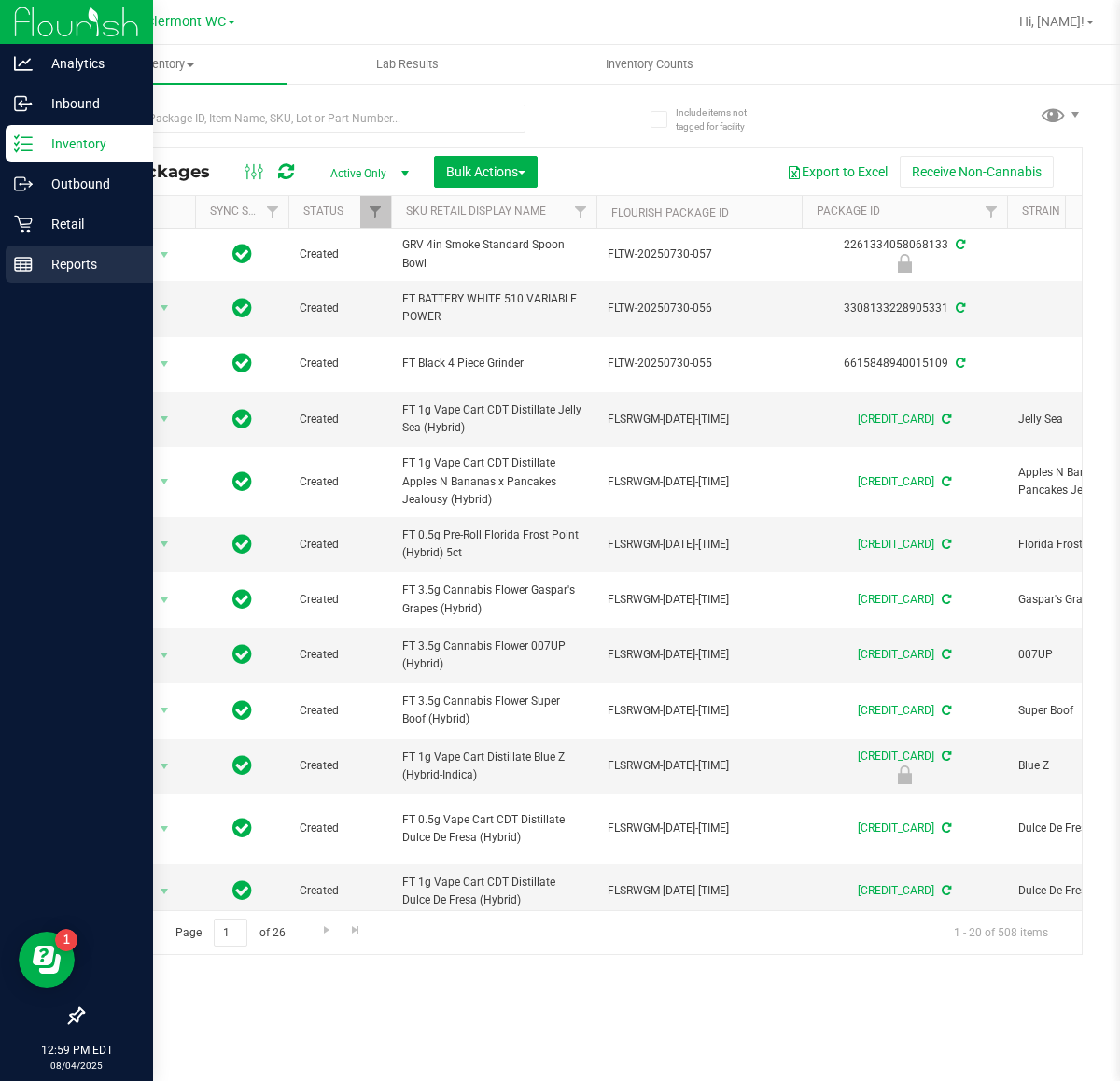 click on "Reports" at bounding box center [89, 264] 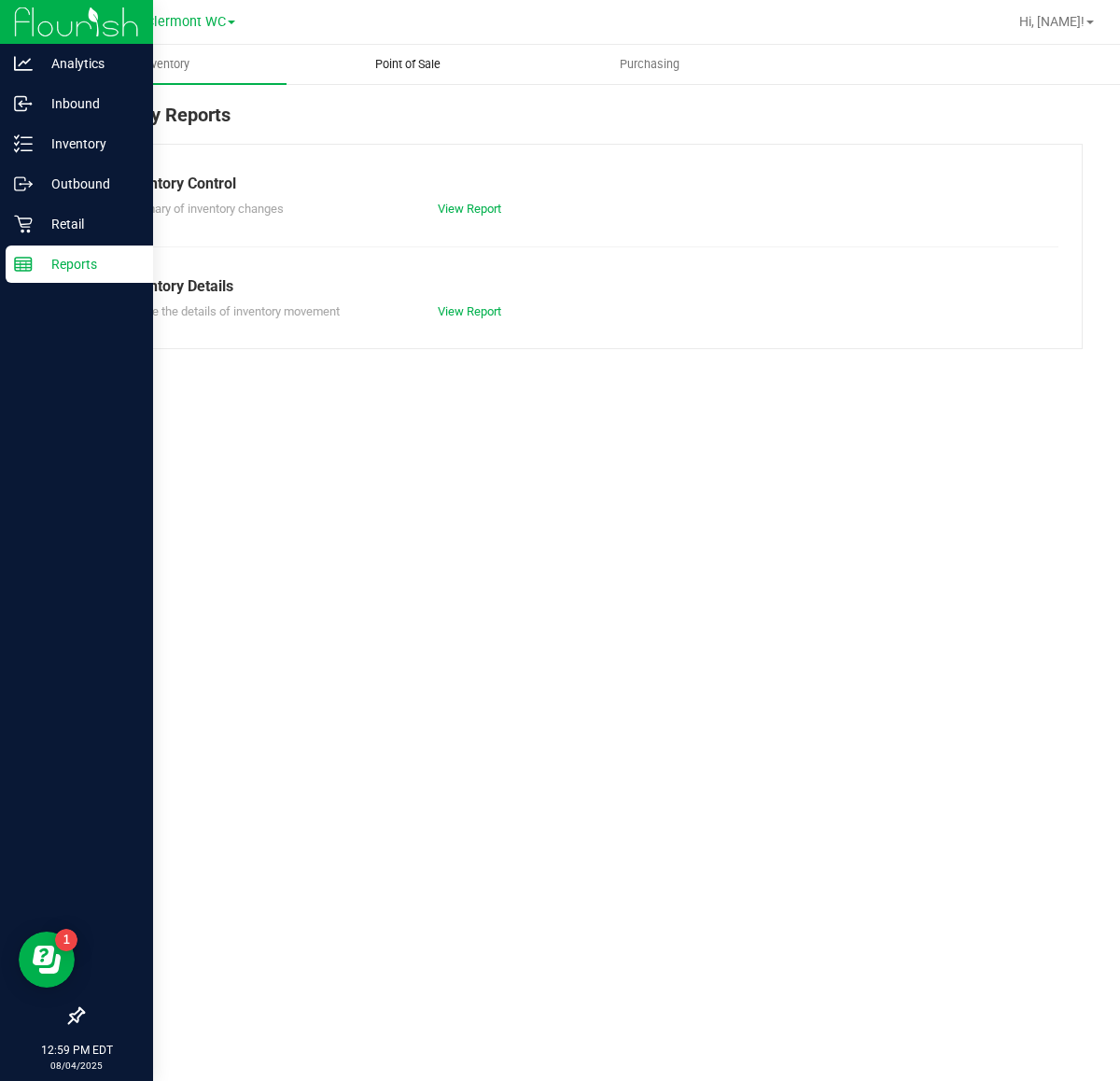 click on "Point of Sale" at bounding box center (408, 64) 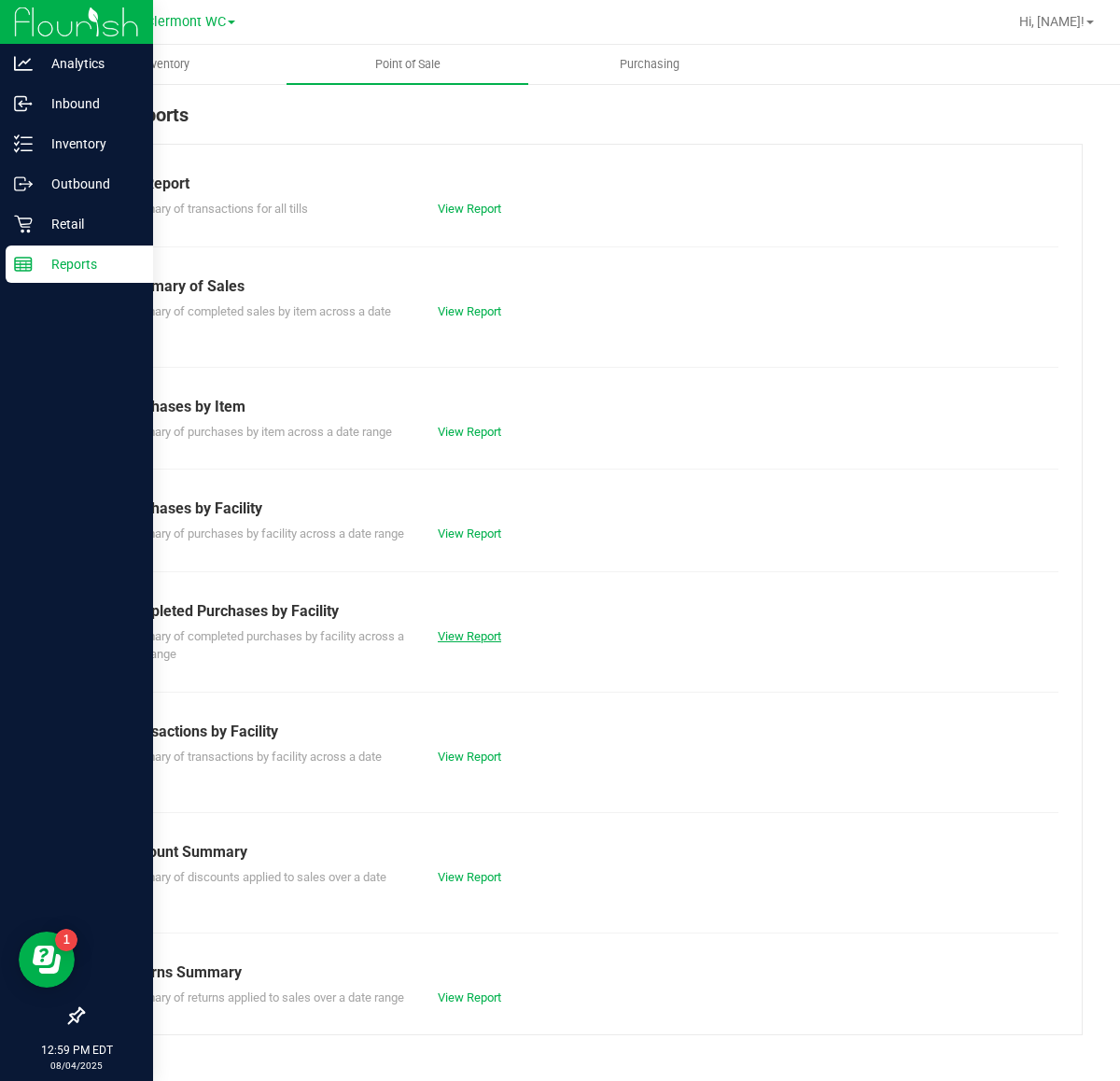 click on "View Report" at bounding box center [469, 636] 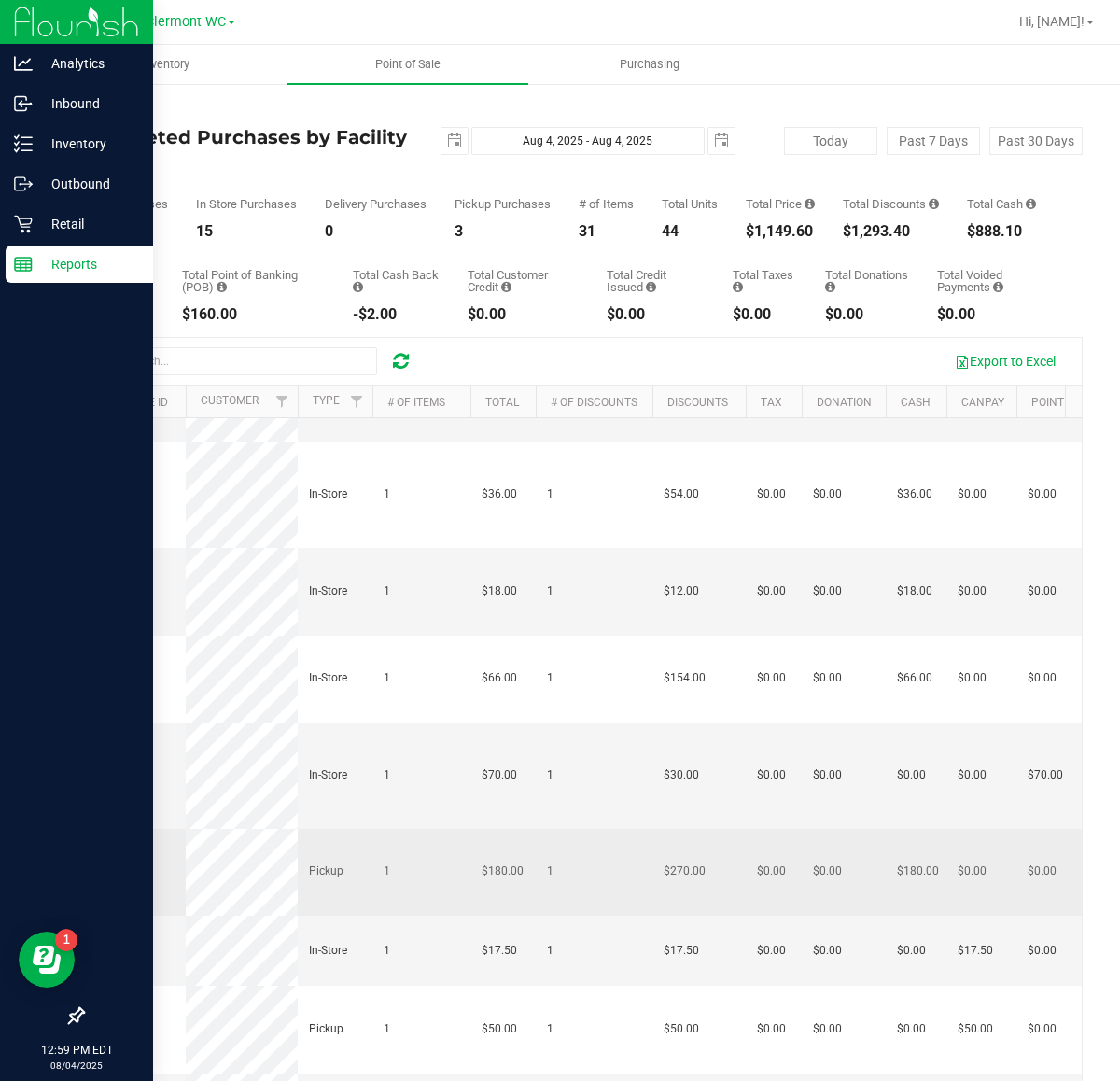scroll, scrollTop: 0, scrollLeft: 0, axis: both 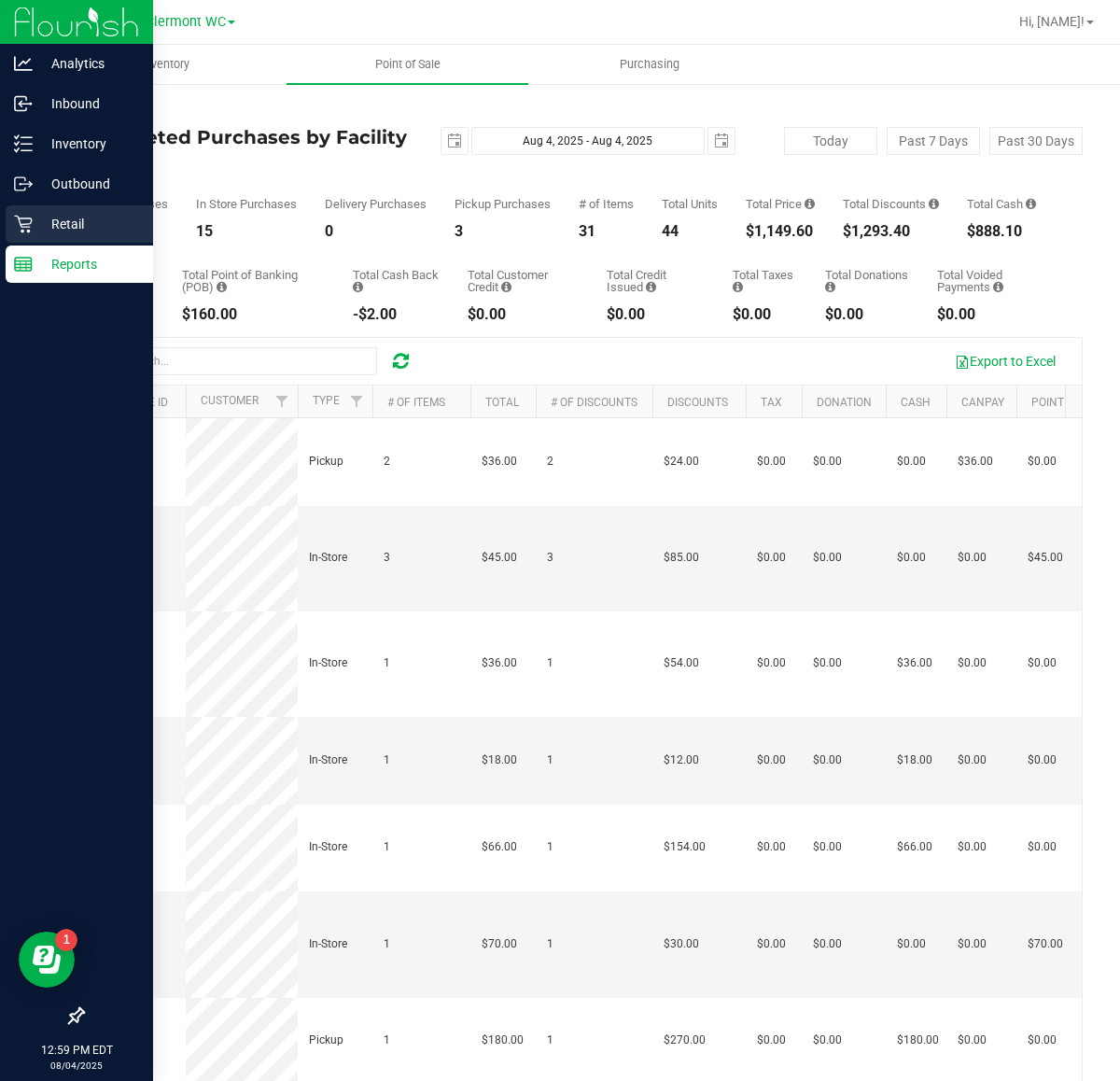 click 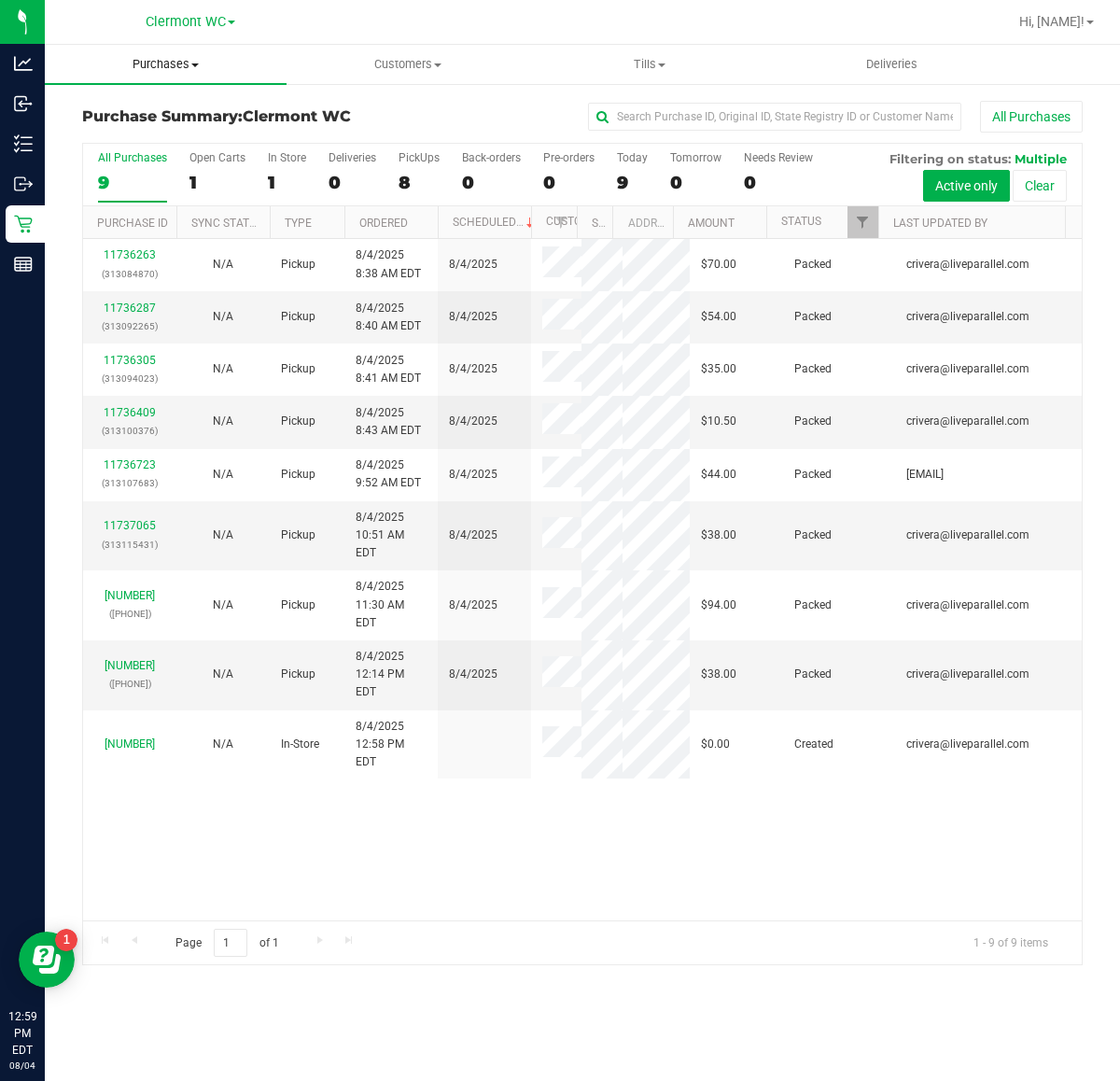 click on "Purchases" at bounding box center (165, 64) 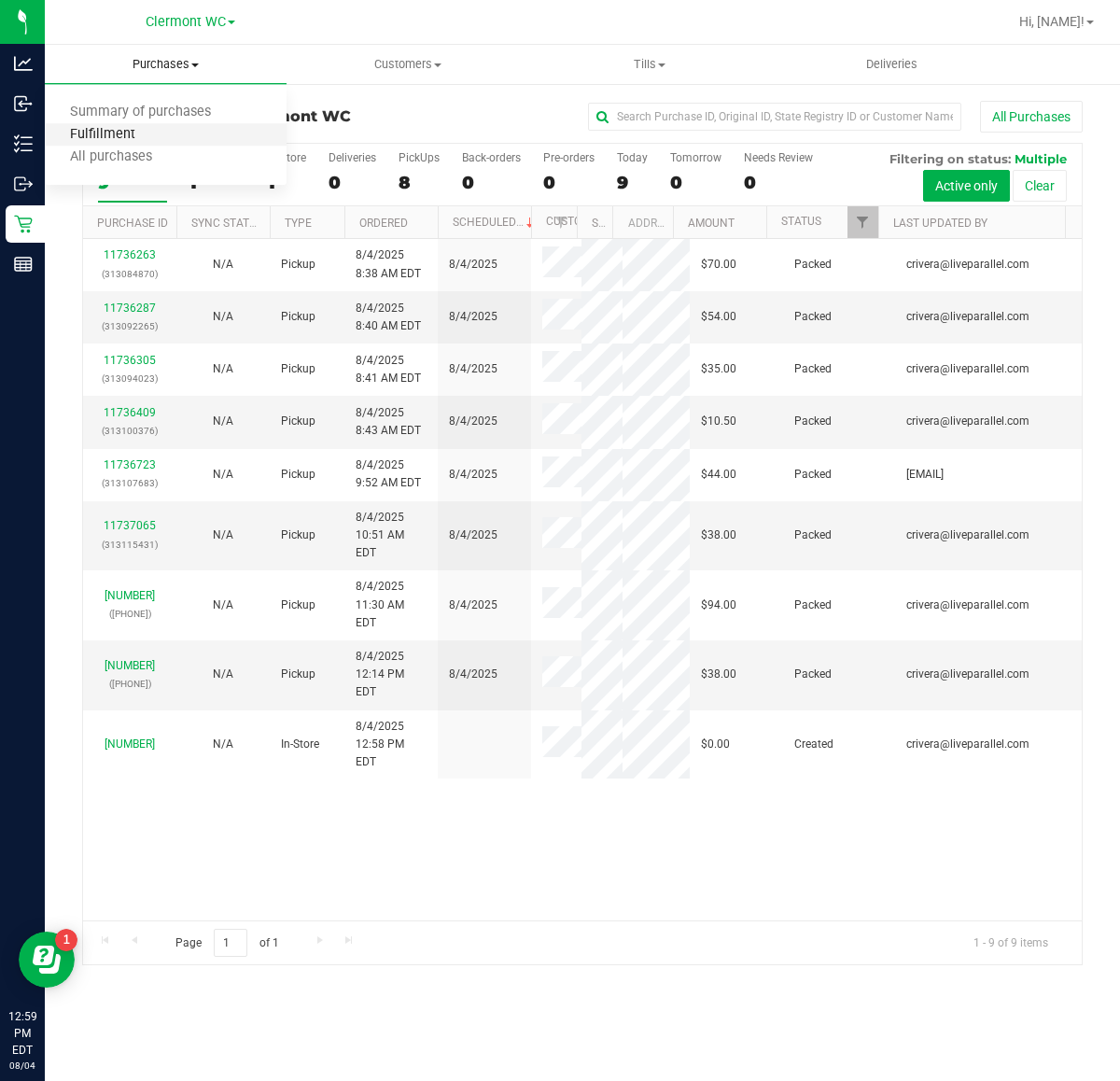 click on "Fulfillment" at bounding box center [103, 134] 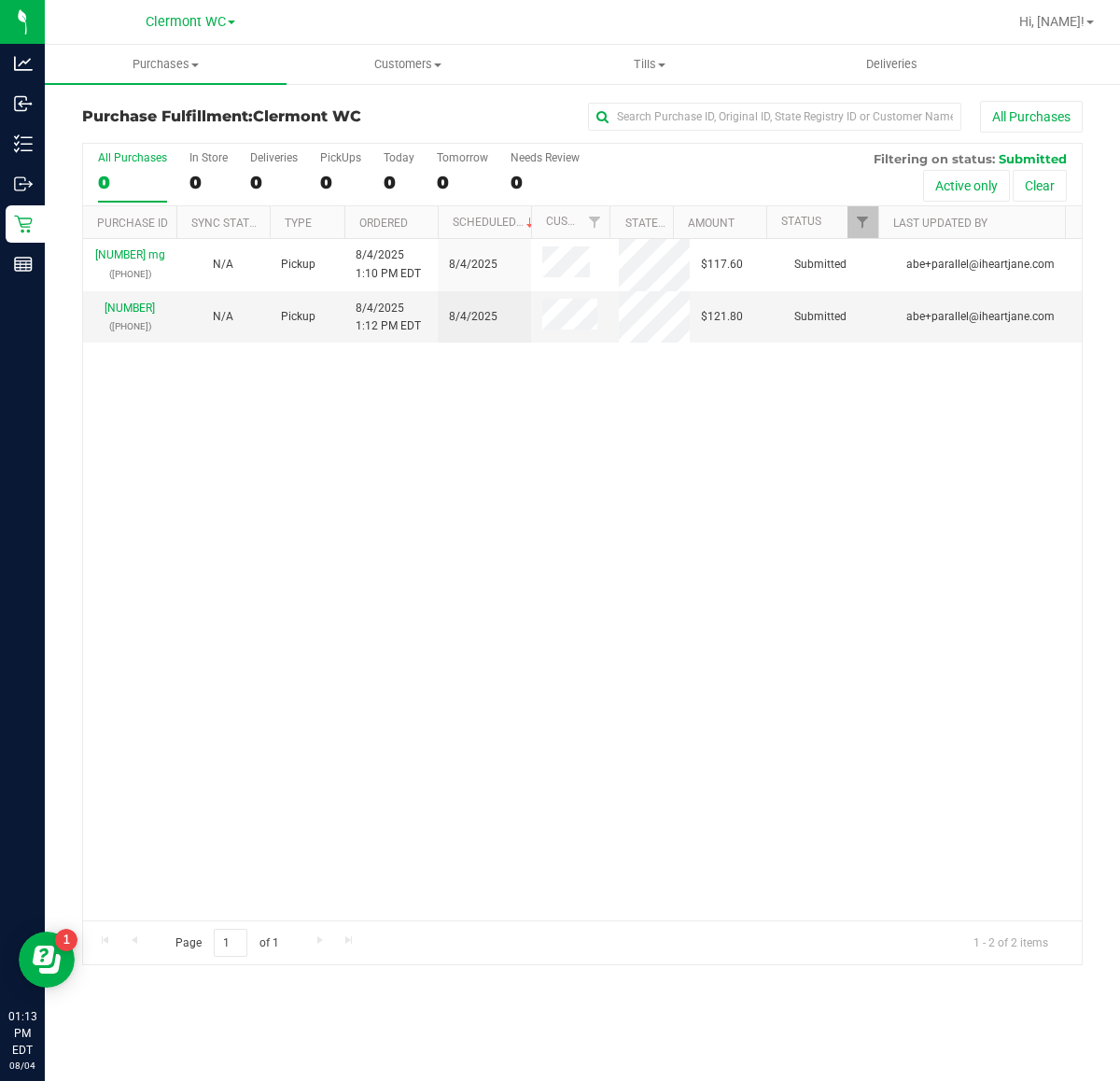 click on "[NUMBER]
([PHONE])
N/A
Pickup [MONTH]/[DAY]/[YEAR] [TIME] [TIMEZONE] [MONTH]/[DAY]/[YEAR]
$117.60
Submitted [EMAIL]
[NUMBER]
([PHONE])
N/A
Pickup [MONTH]/[DAY]/[YEAR] [TIME] [TIMEZONE] [MONTH]/[DAY]/[YEAR]
$121.80
Submitted [EMAIL]" at bounding box center (582, 580) 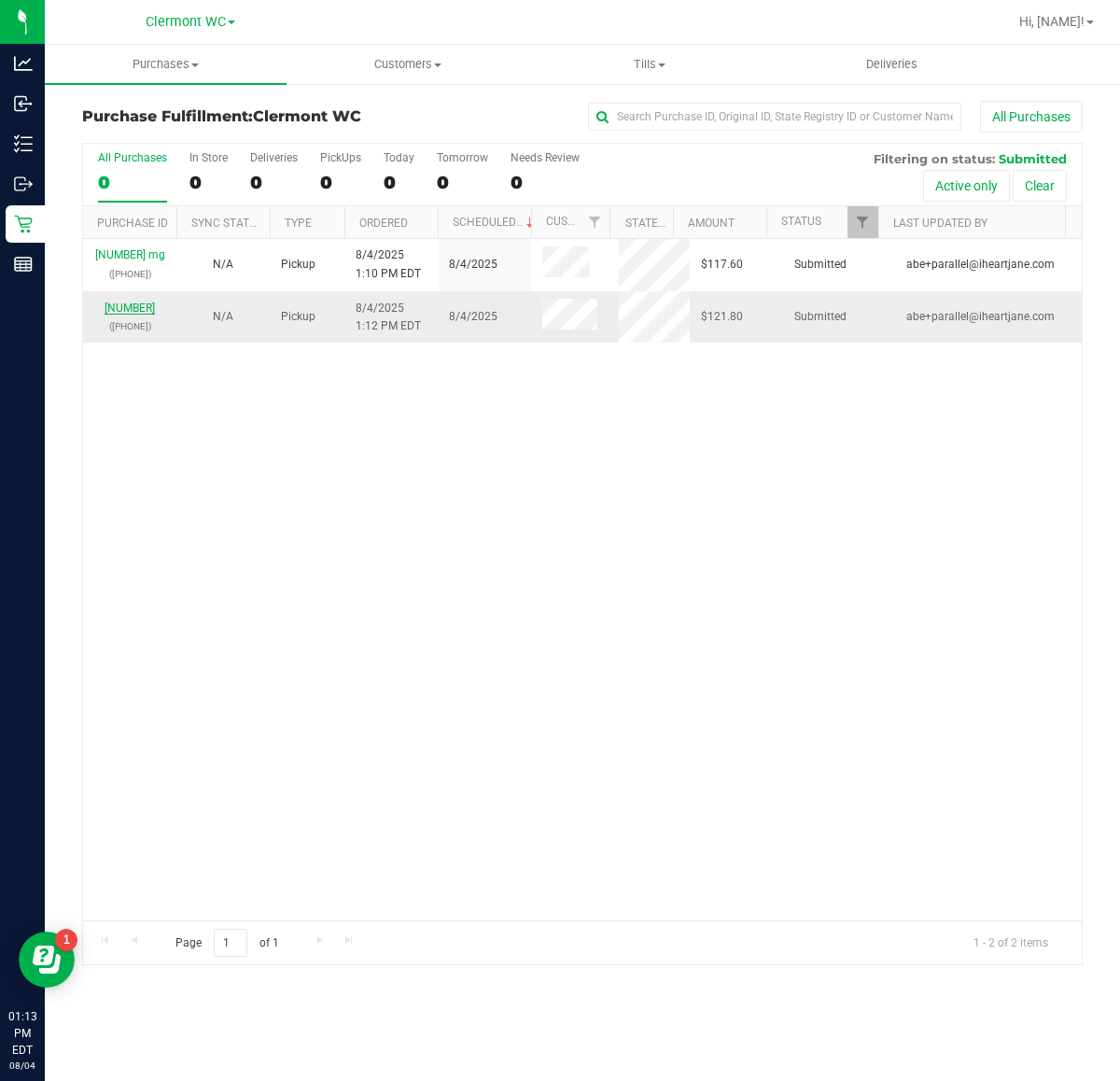 click on "[NUMBER]" at bounding box center [130, 308] 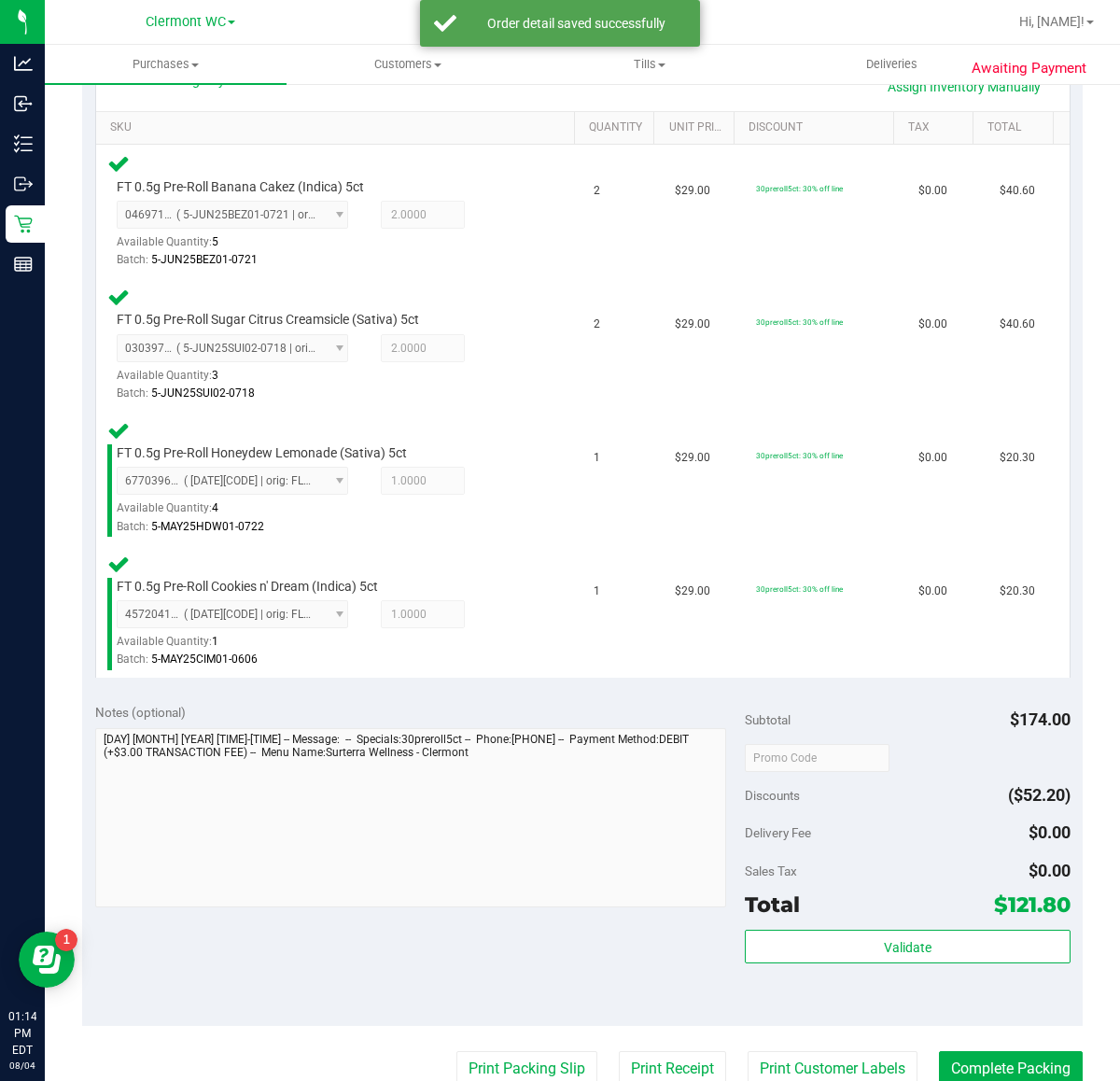 scroll, scrollTop: 532, scrollLeft: 0, axis: vertical 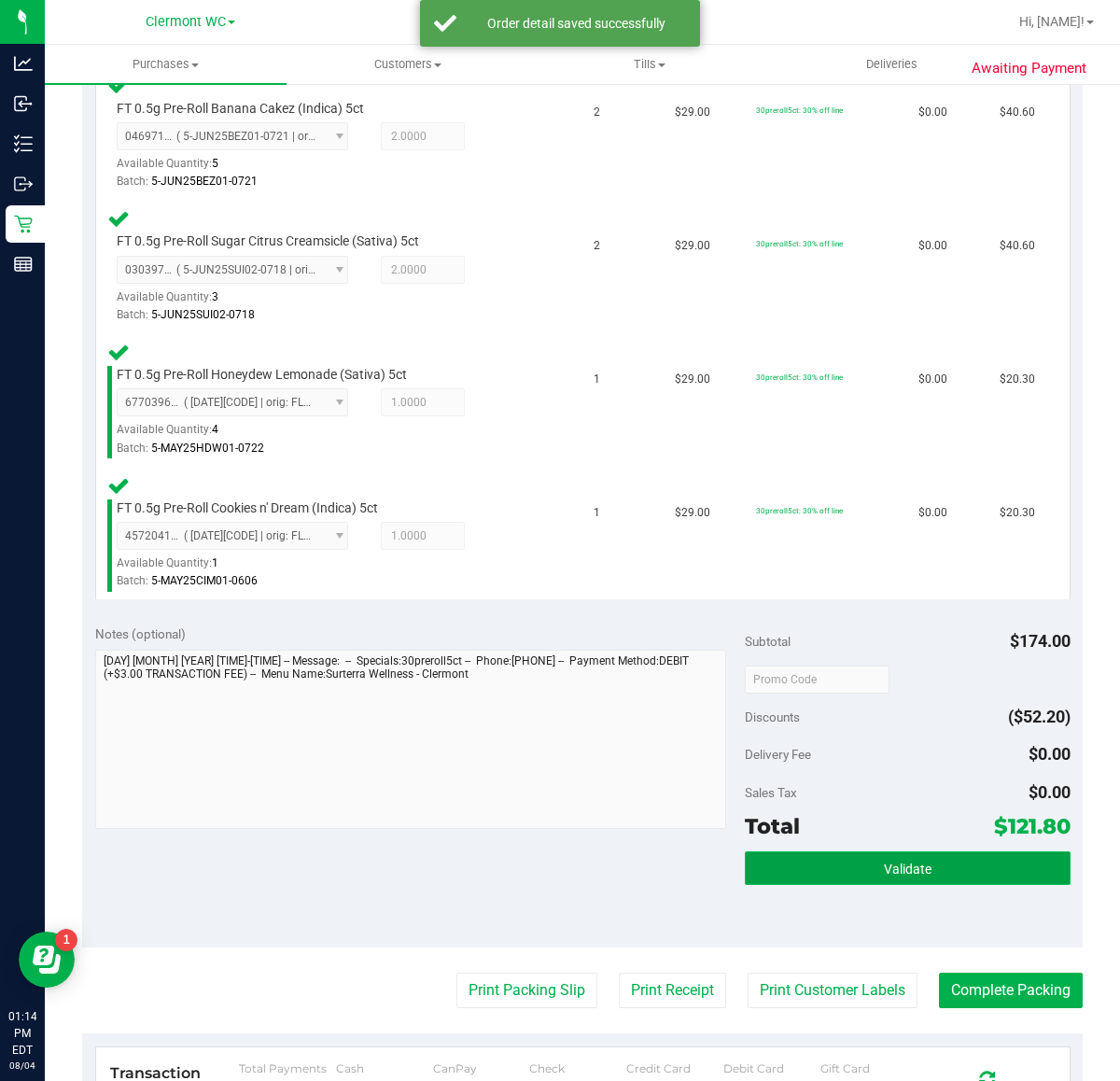 click on "Validate" at bounding box center [907, 868] 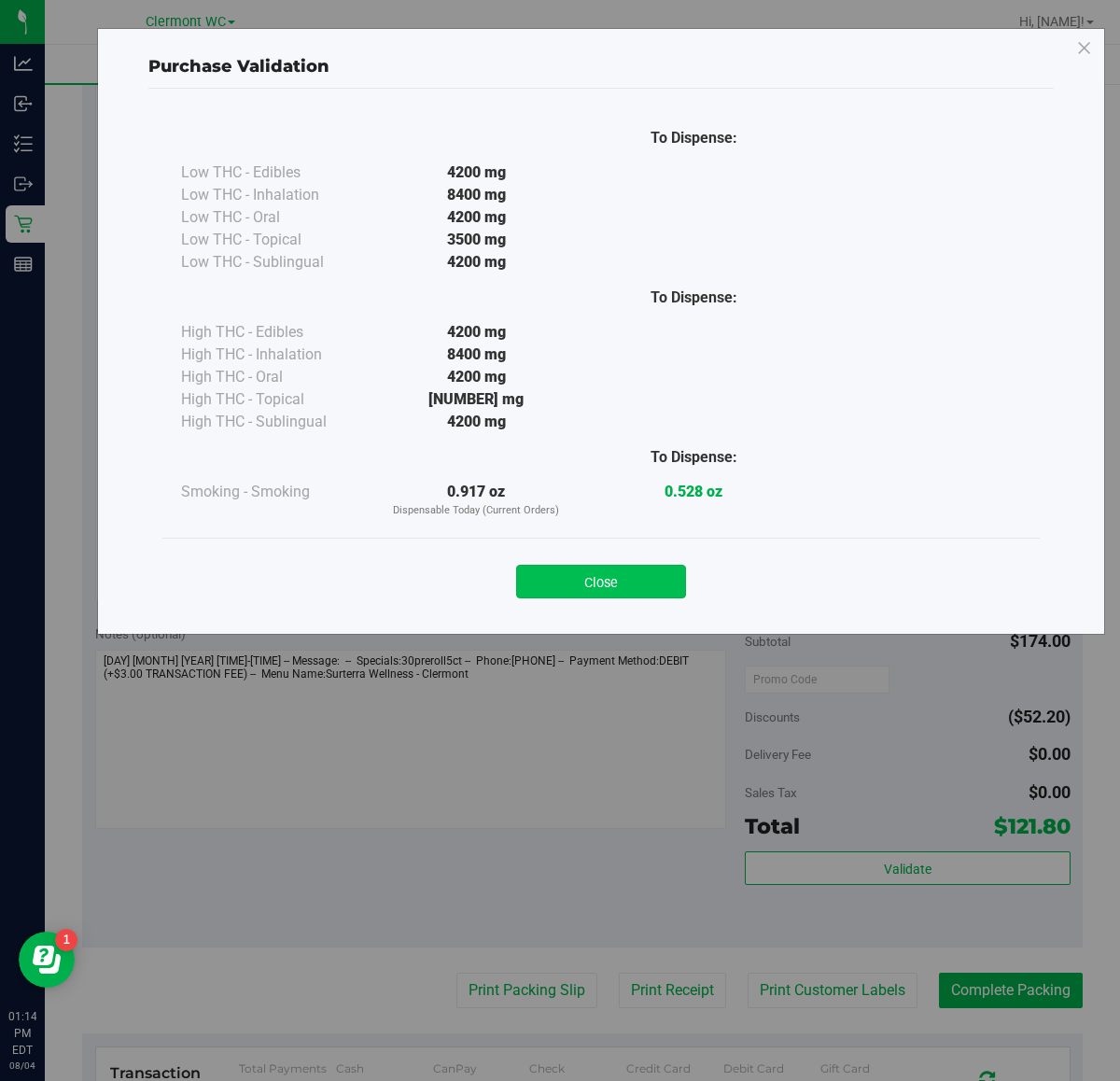 click on "Close" at bounding box center [601, 582] 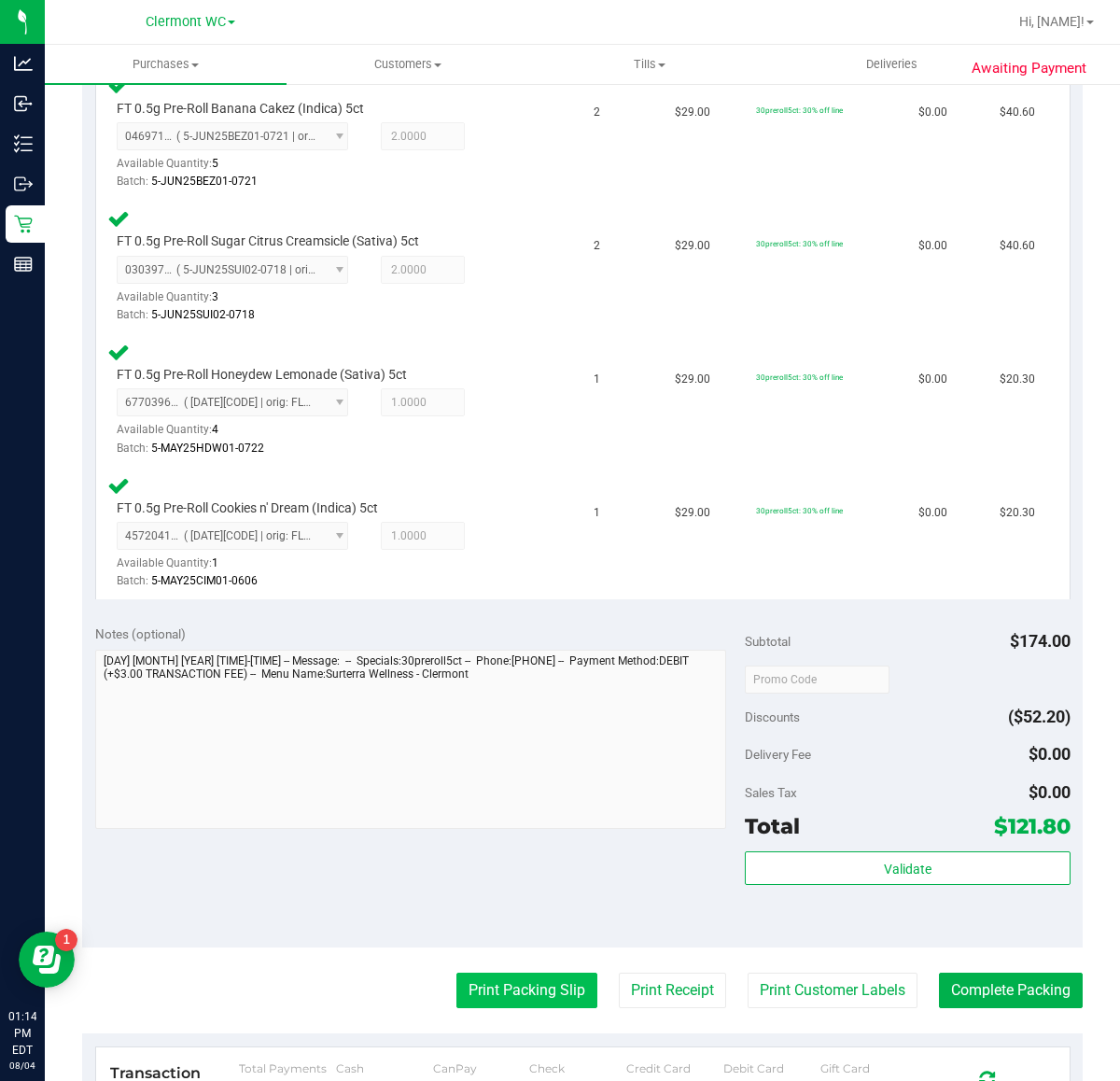 click on "Print Packing Slip" at bounding box center (526, 990) 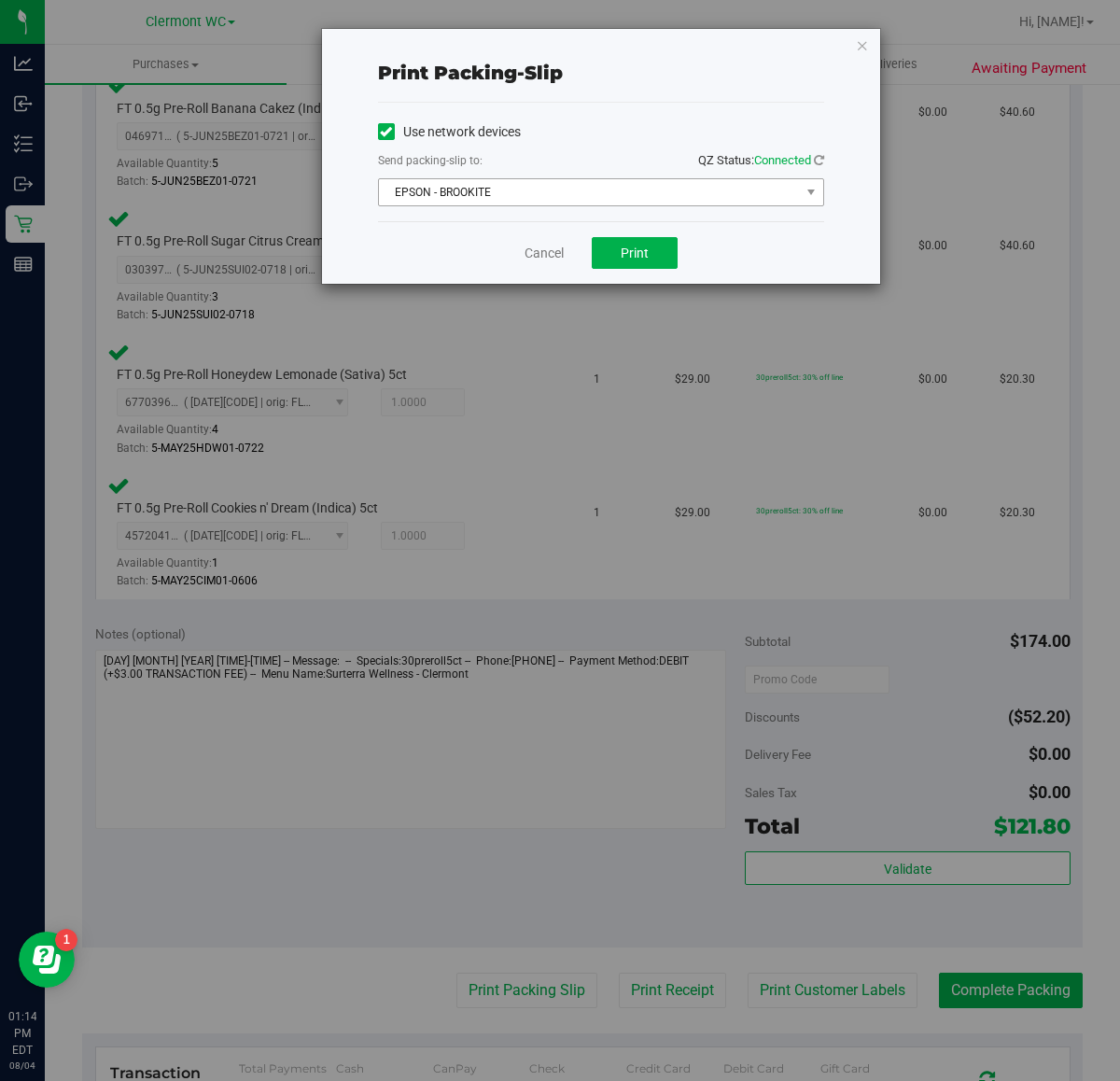 click on "EPSON - BROOKITE" at bounding box center (589, 192) 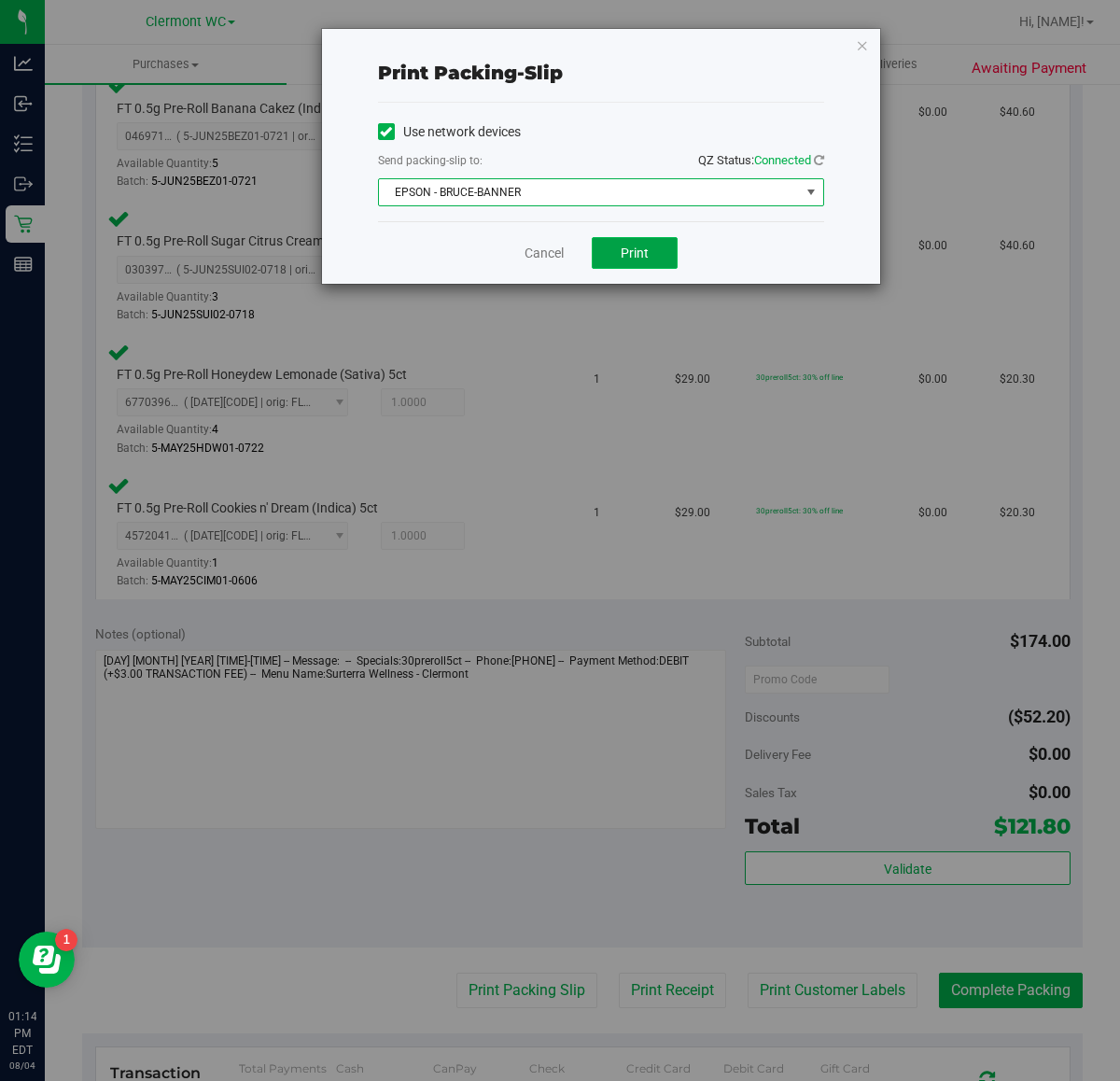 click on "Print" at bounding box center [635, 253] 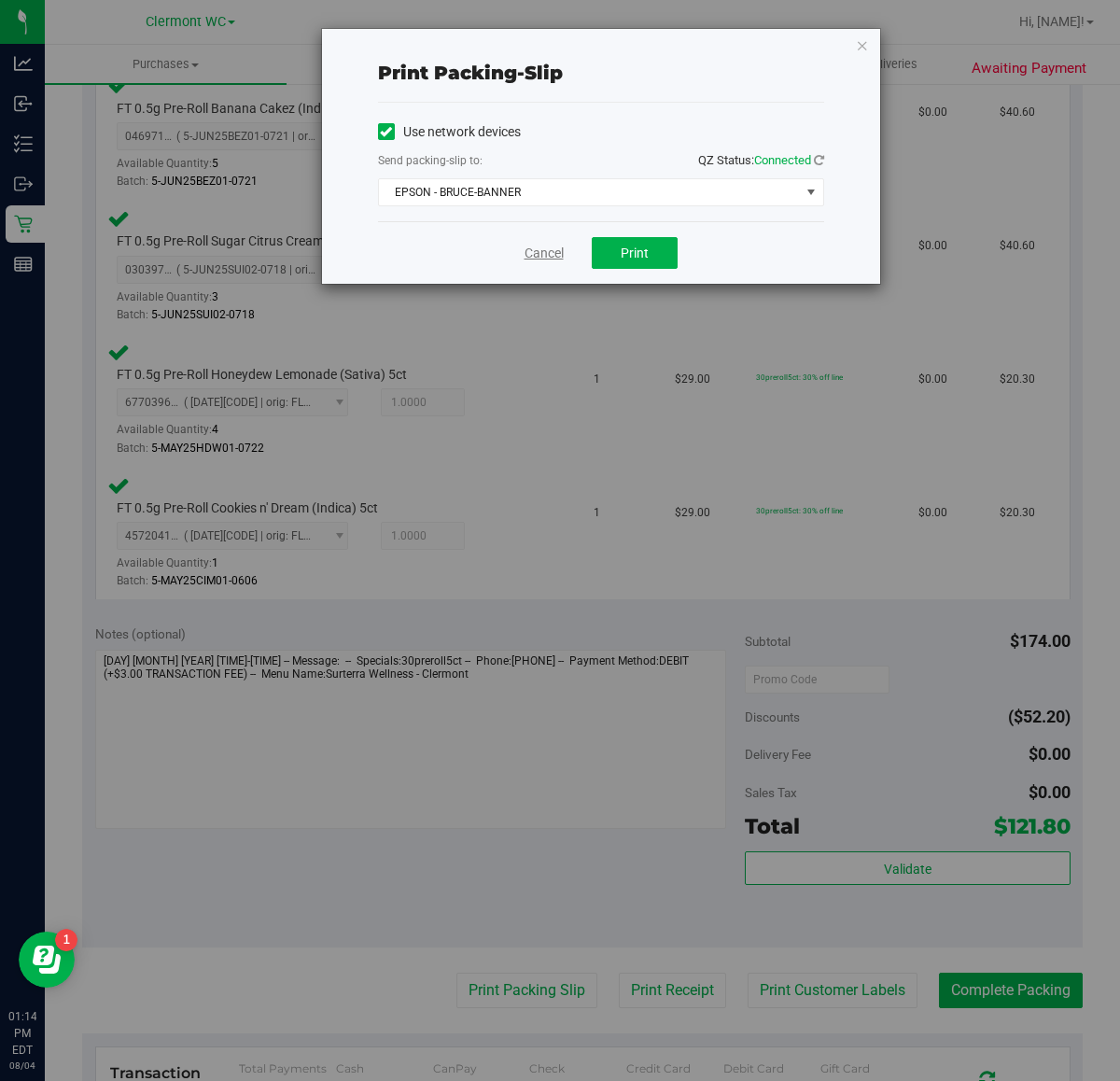 click on "Cancel" at bounding box center (544, 253) 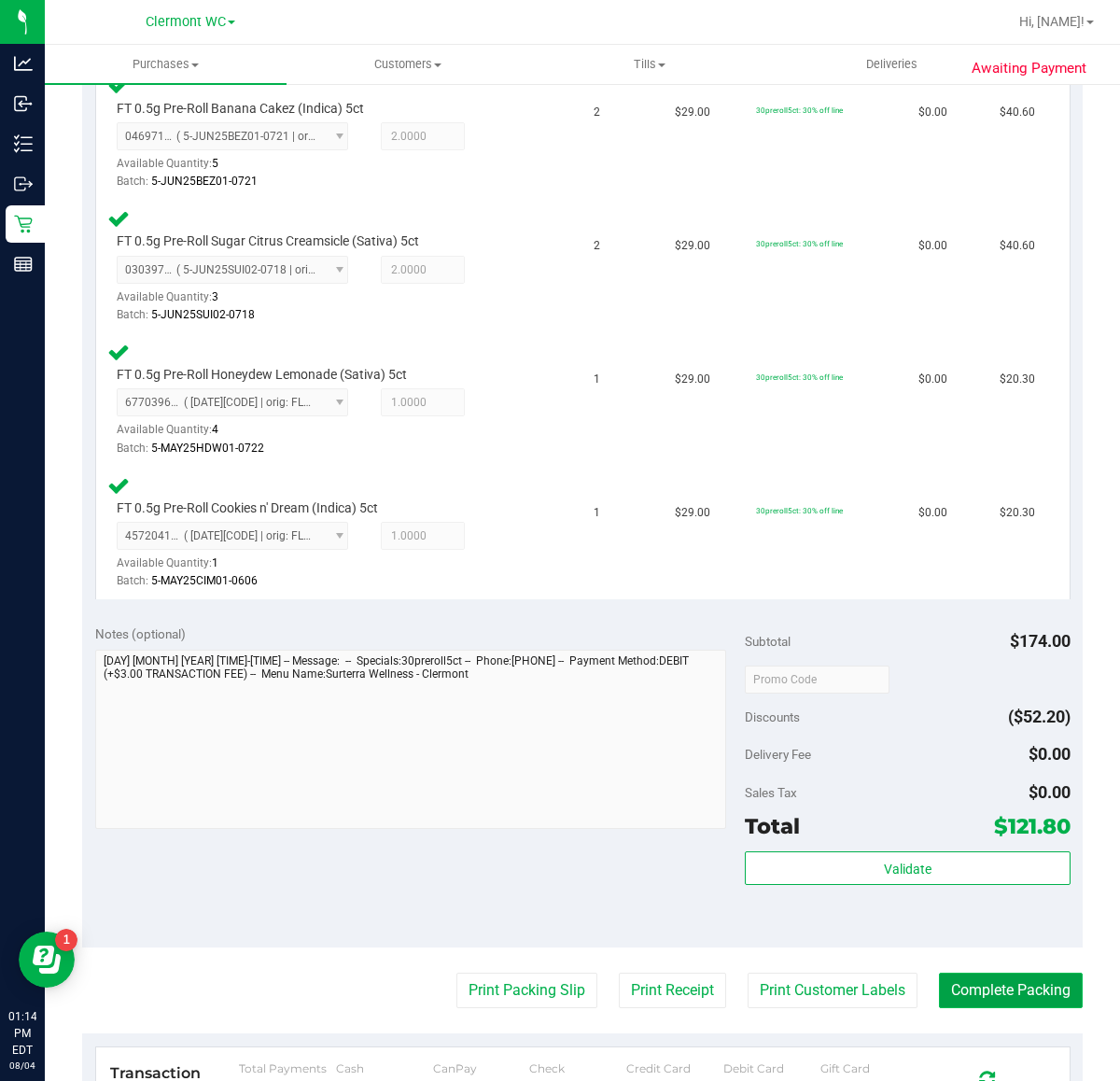 click on "Complete Packing" at bounding box center [1011, 990] 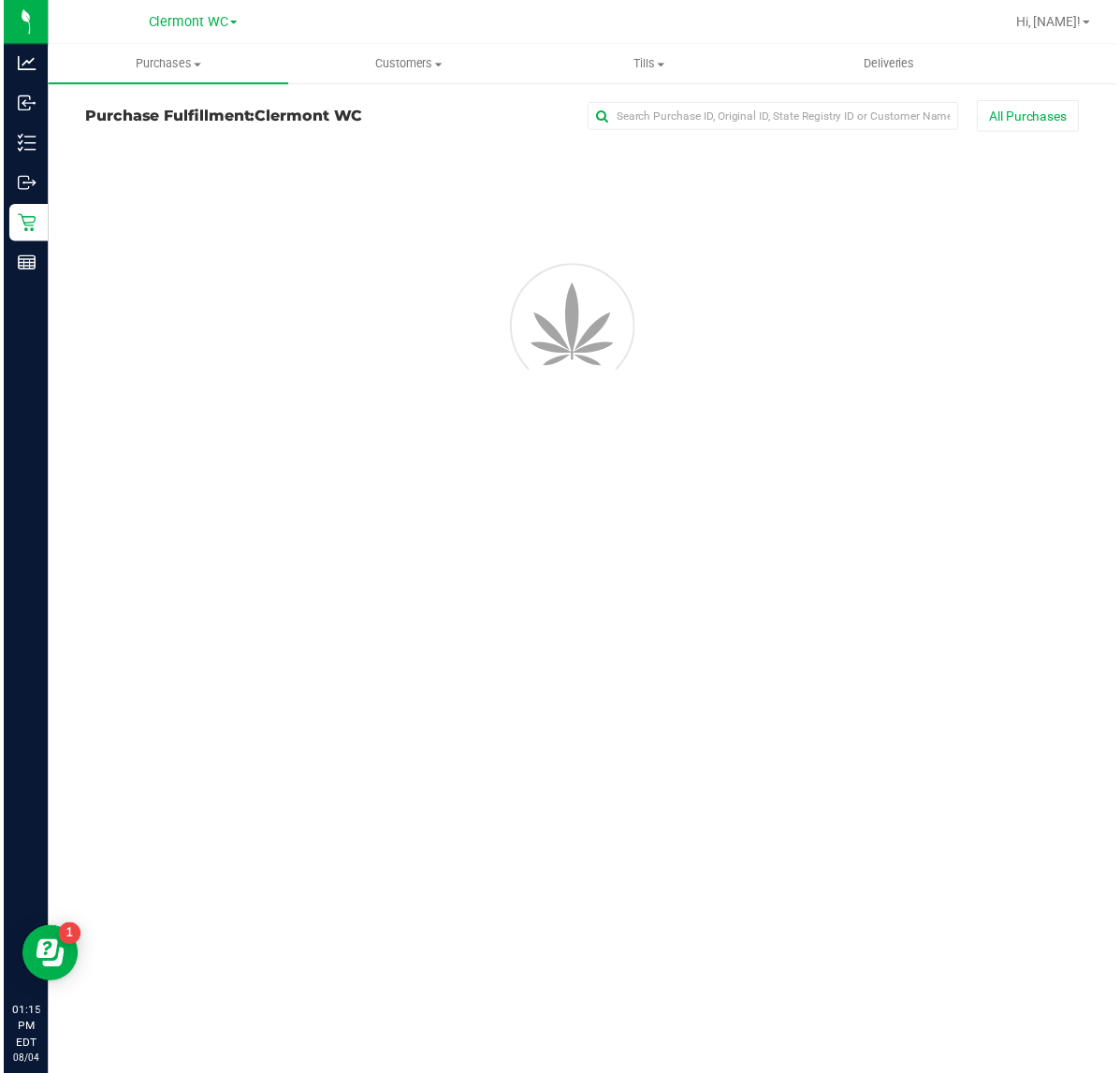 scroll, scrollTop: 0, scrollLeft: 0, axis: both 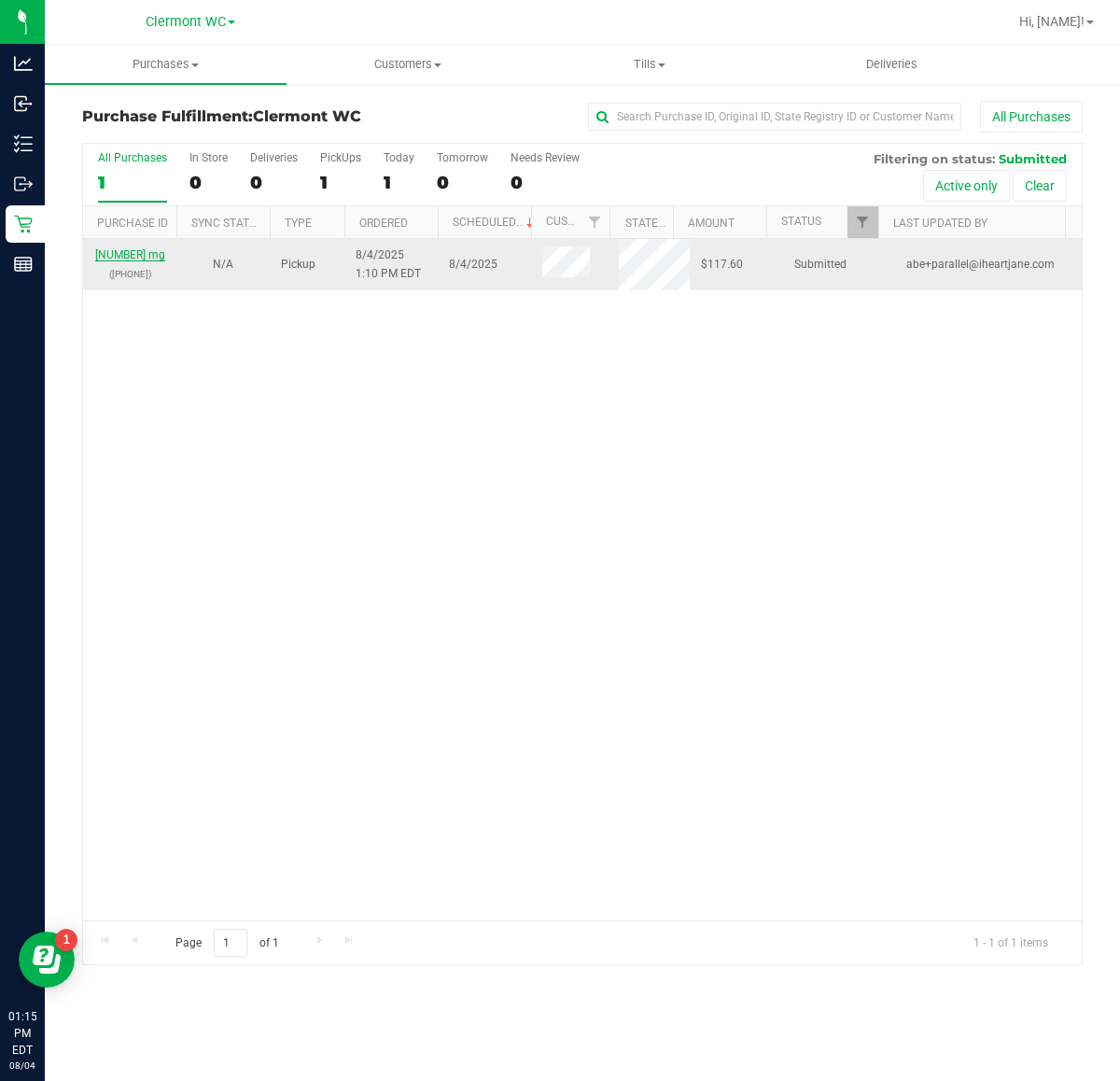 click on "[NUMBER] mg" at bounding box center (130, 255) 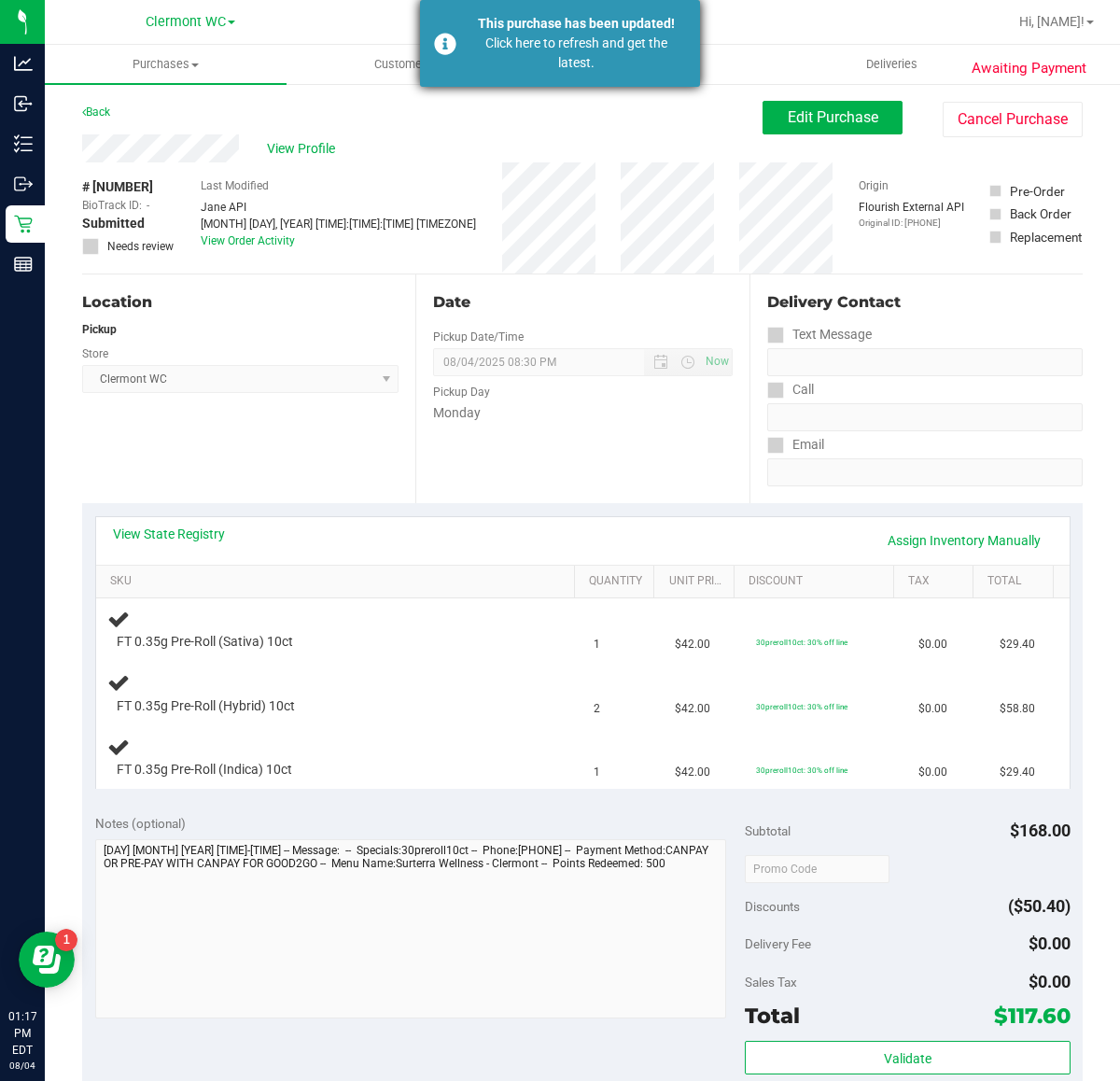 click on "Click here to refresh and get the latest." at bounding box center [576, 53] 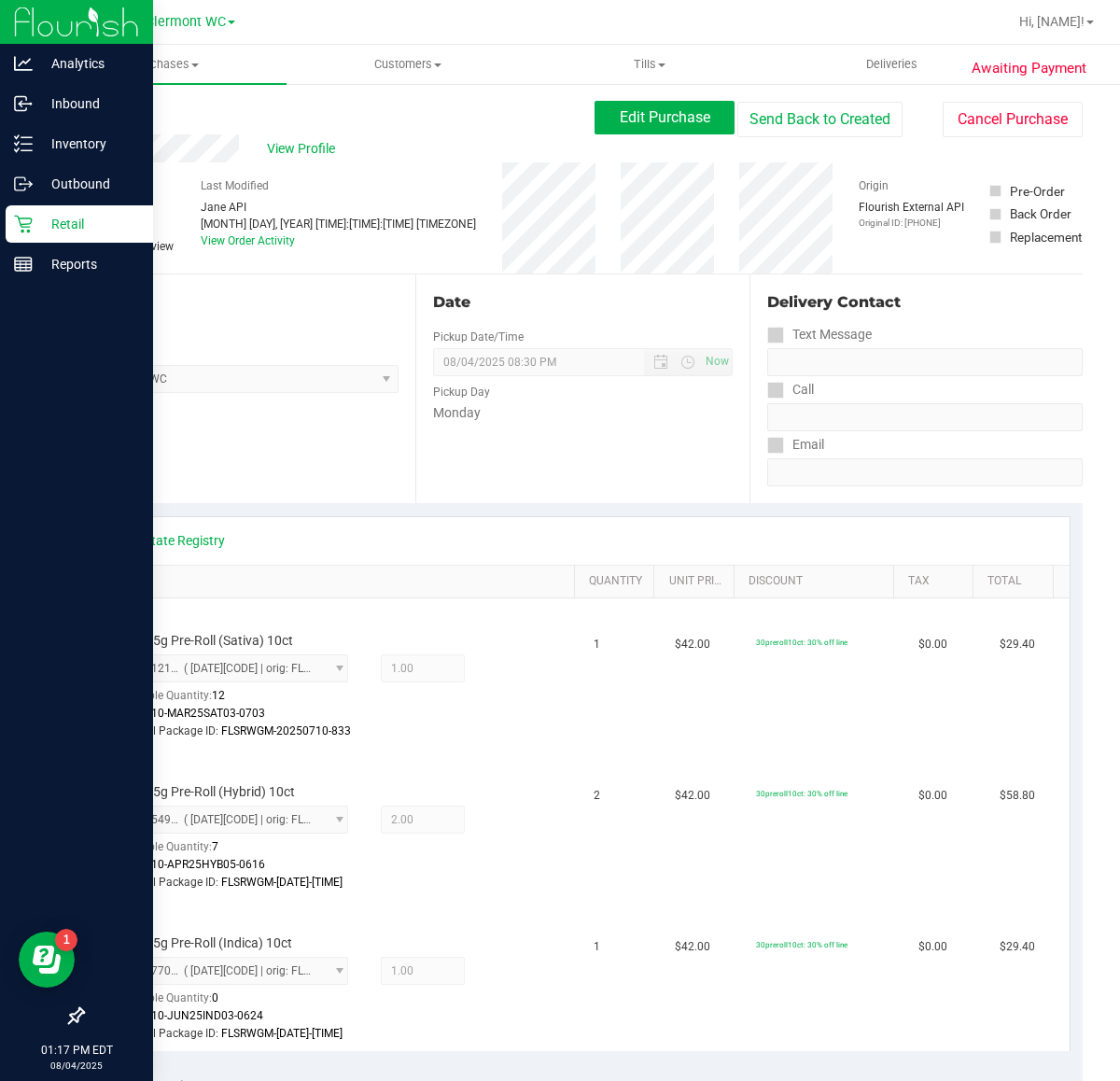 click on "Retail" at bounding box center (89, 224) 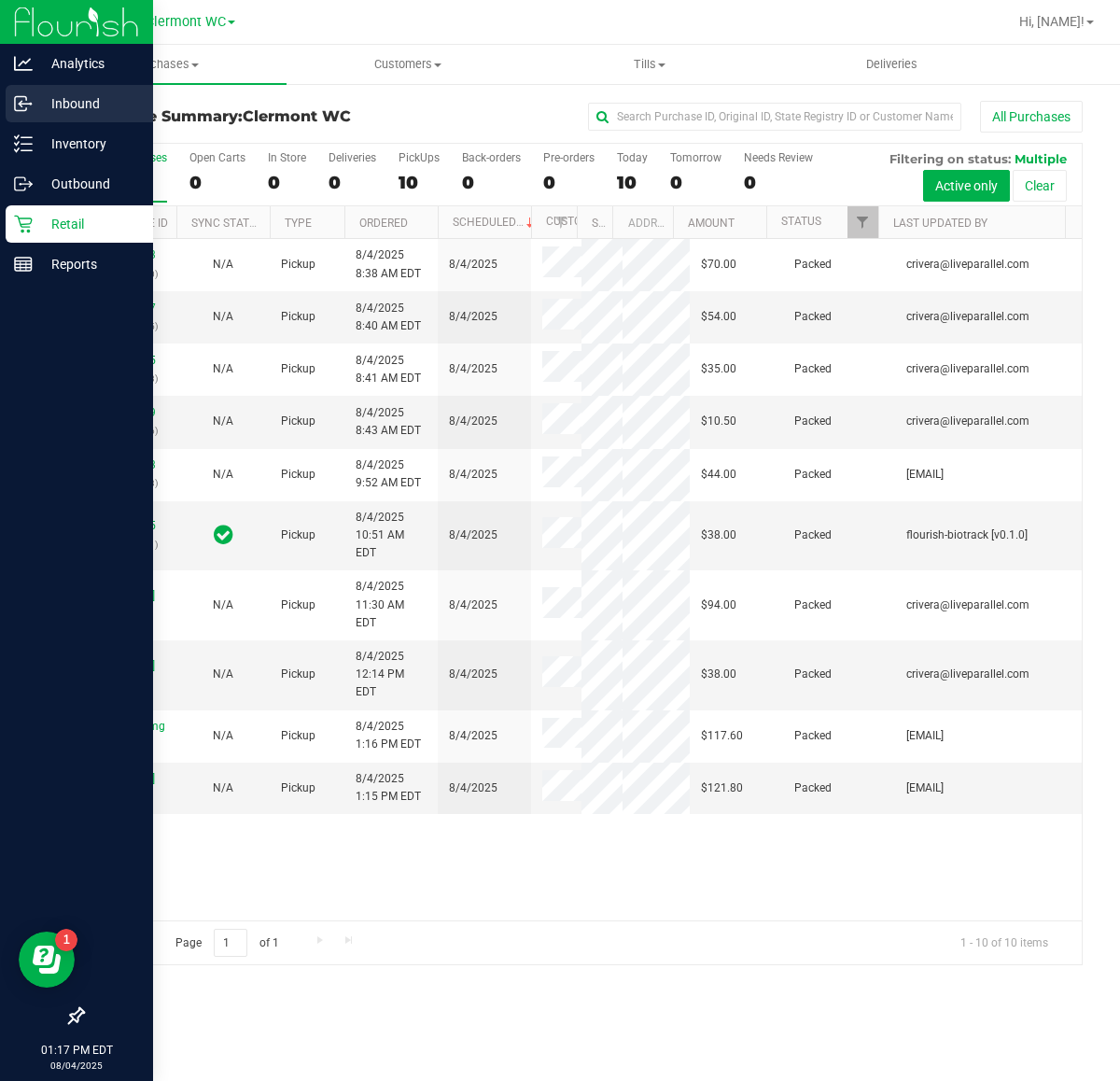 drag, startPoint x: 37, startPoint y: 98, endPoint x: 49, endPoint y: 119, distance: 24.186773 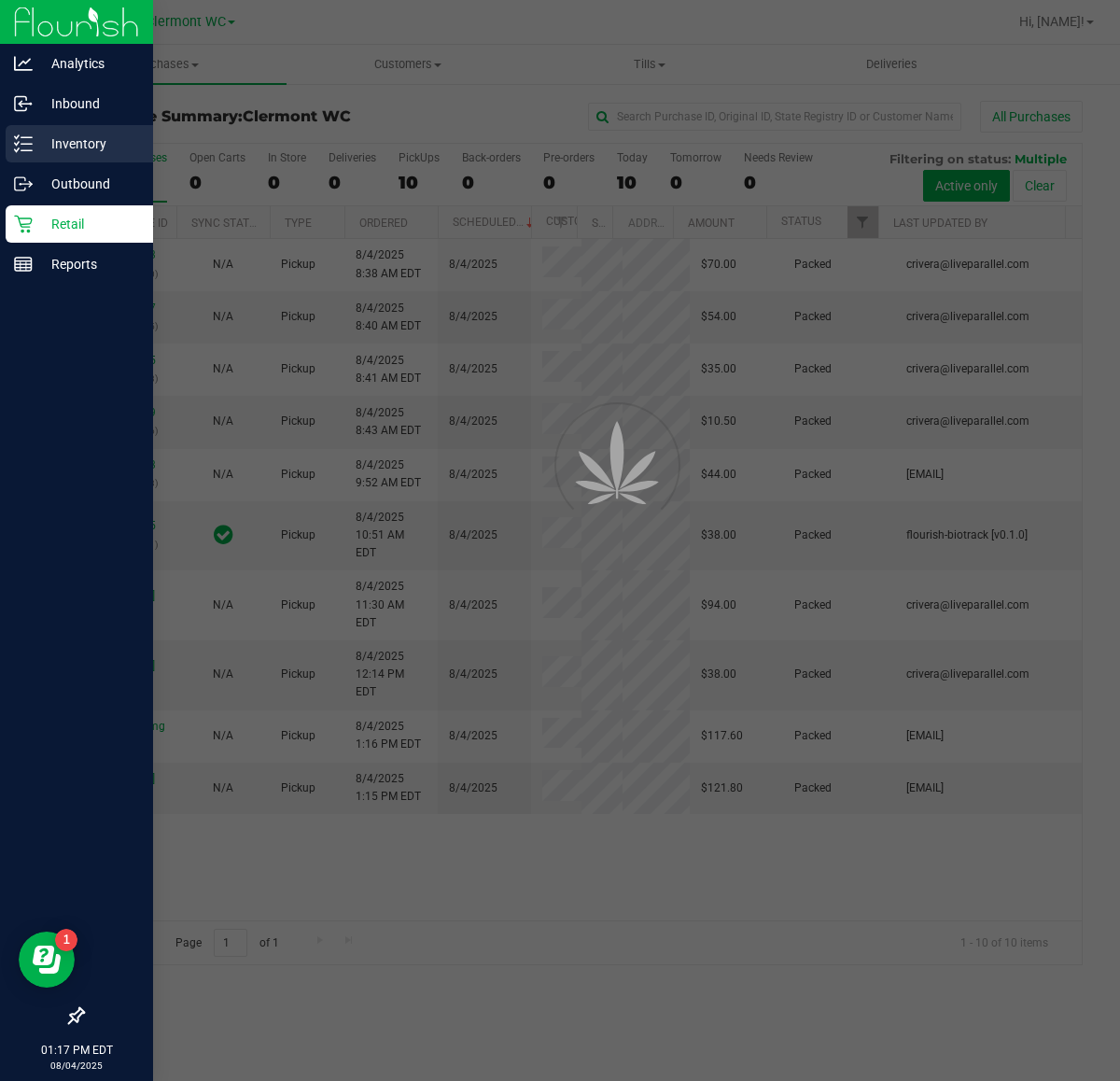 click on "Inventory" at bounding box center (79, 144) 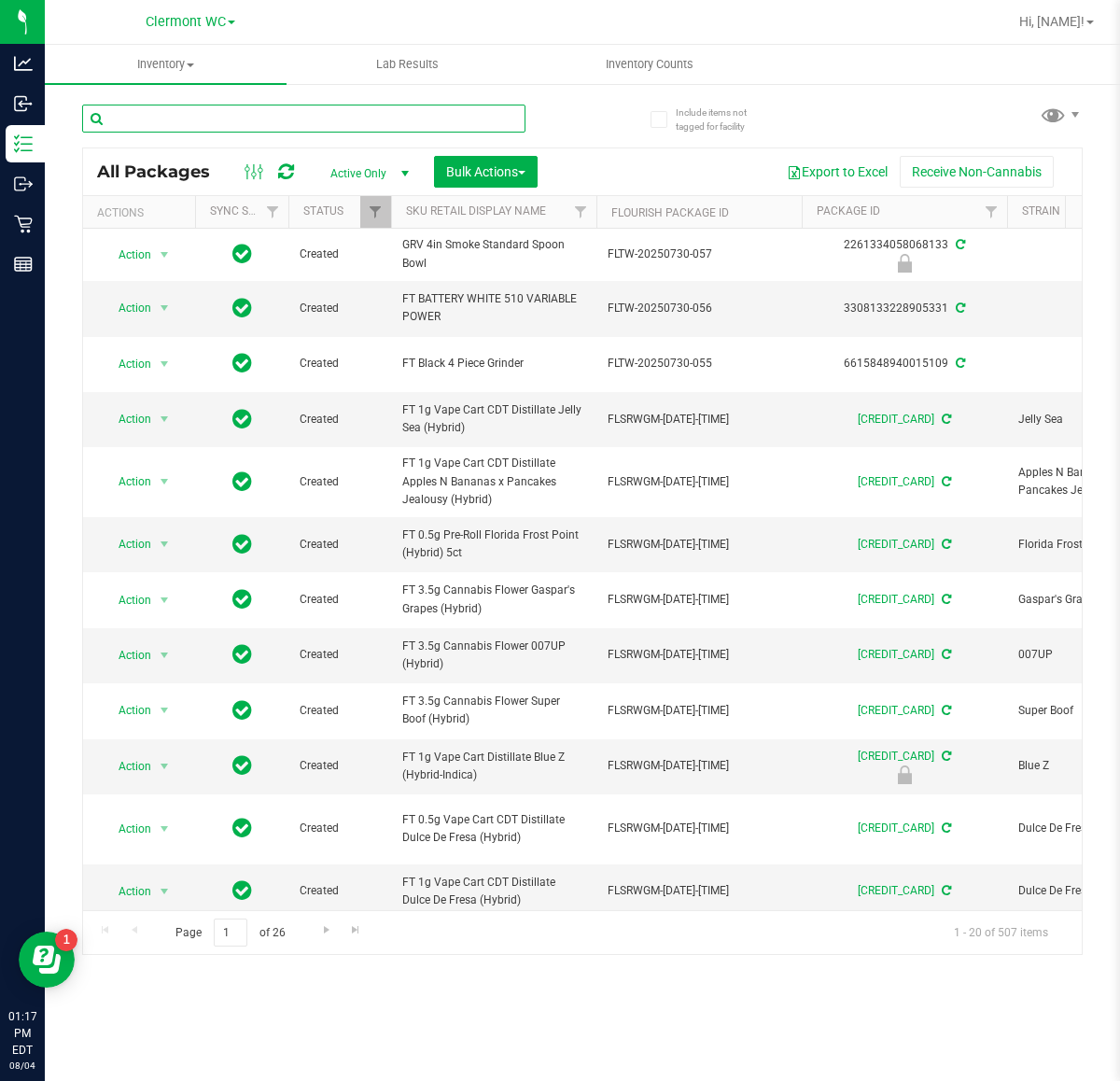 click at bounding box center (303, 119) 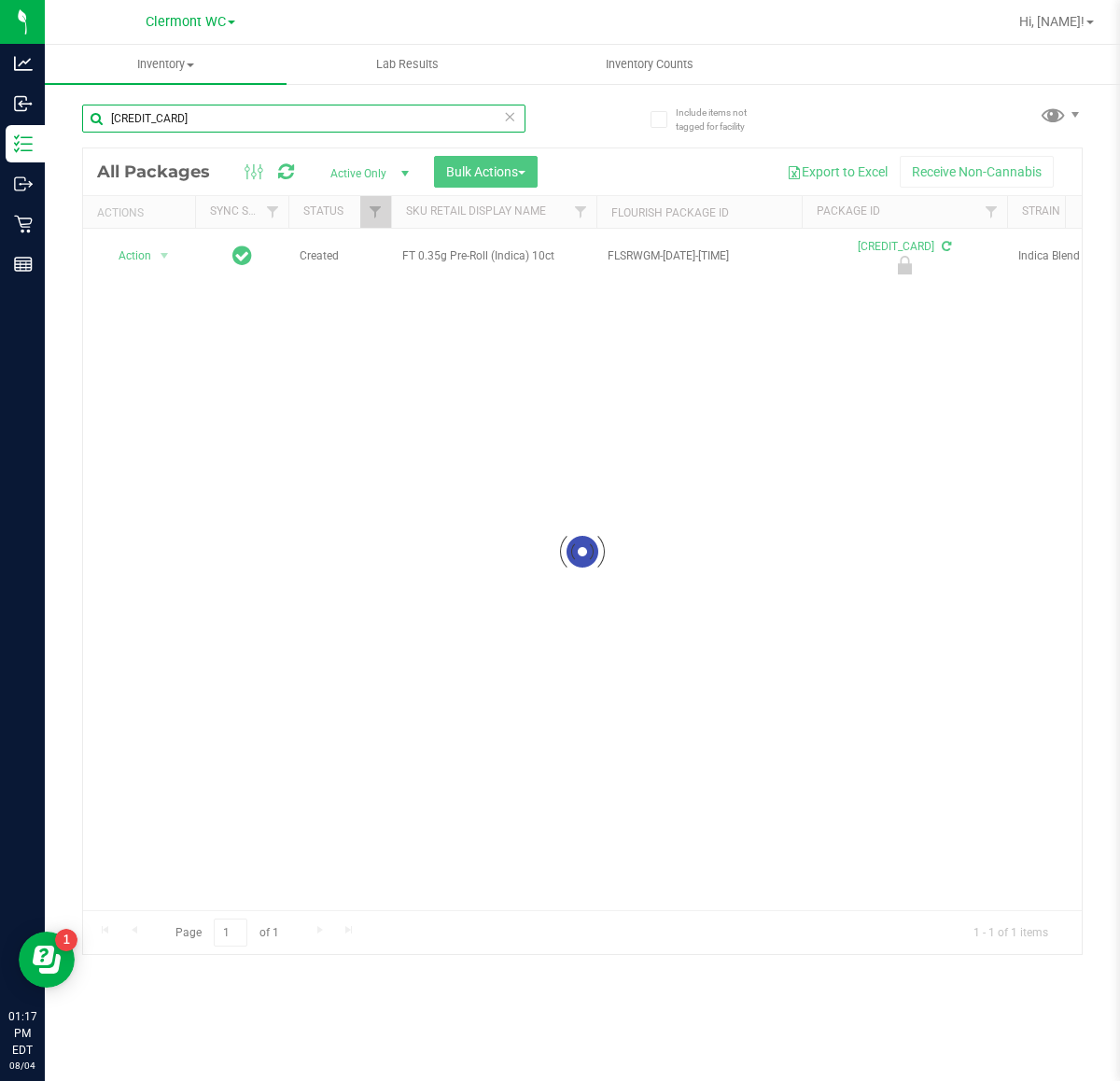 type on "[CREDIT_CARD]" 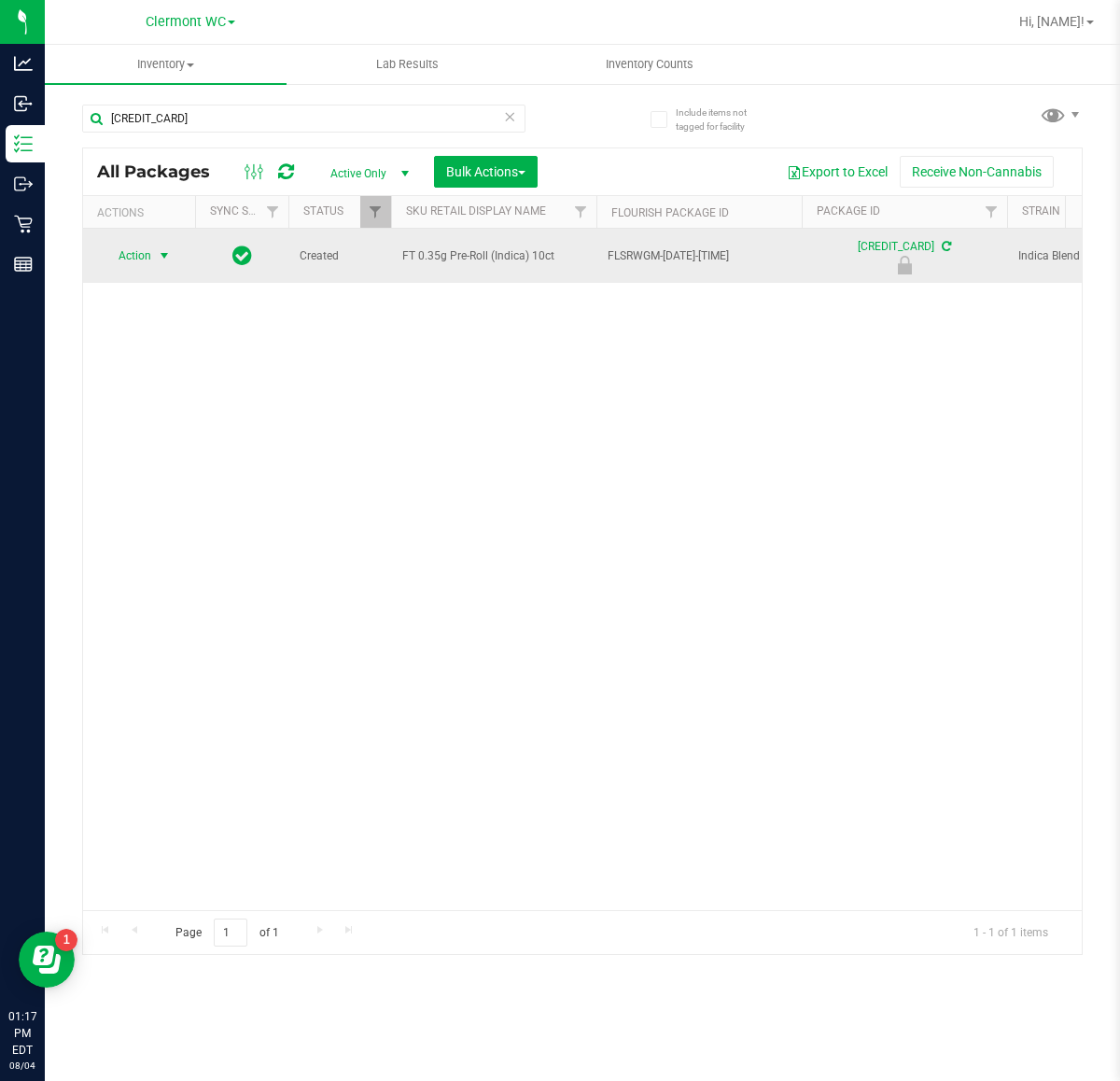 click at bounding box center (164, 256) 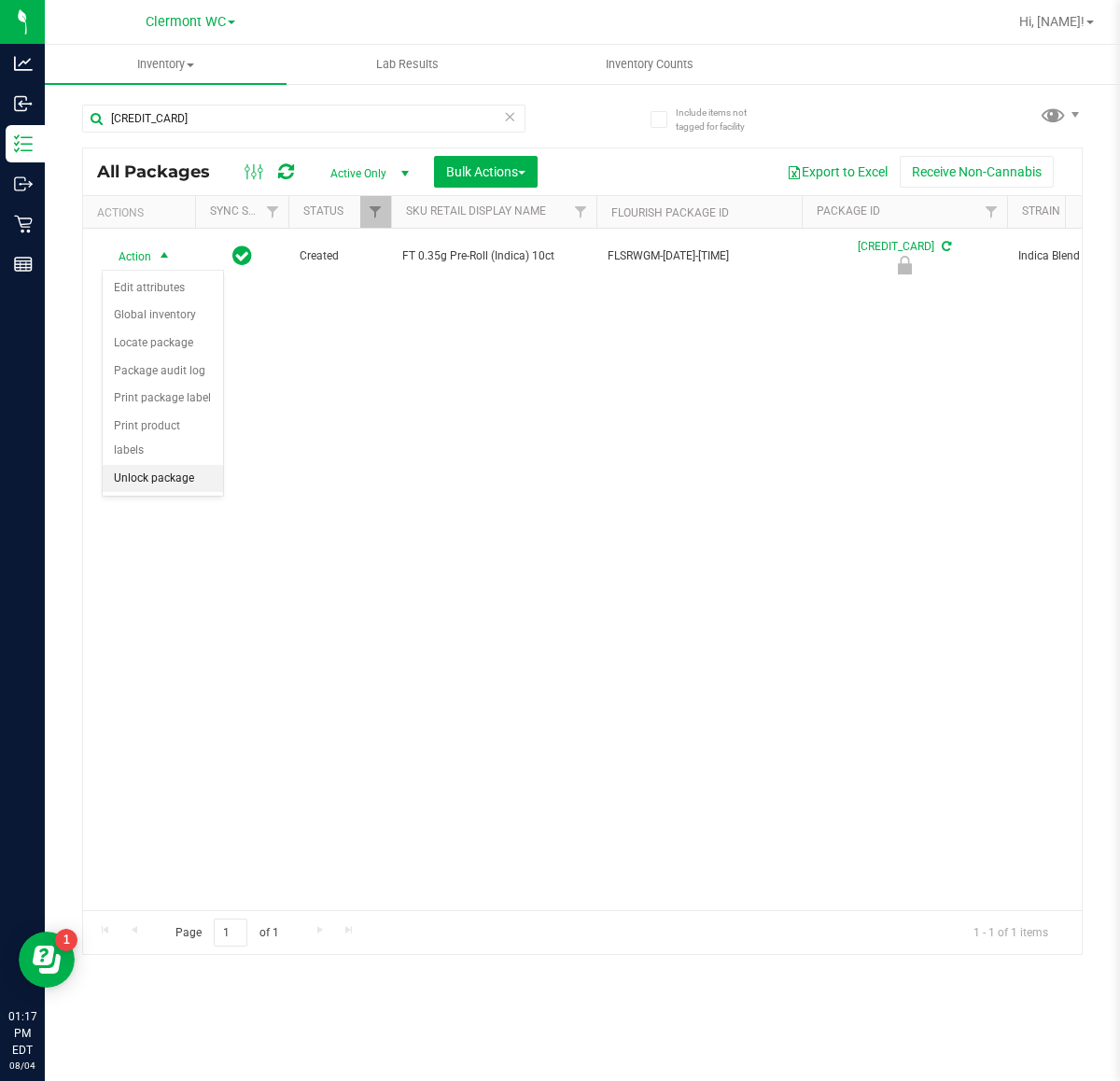 click on "Unlock package" at bounding box center (162, 479) 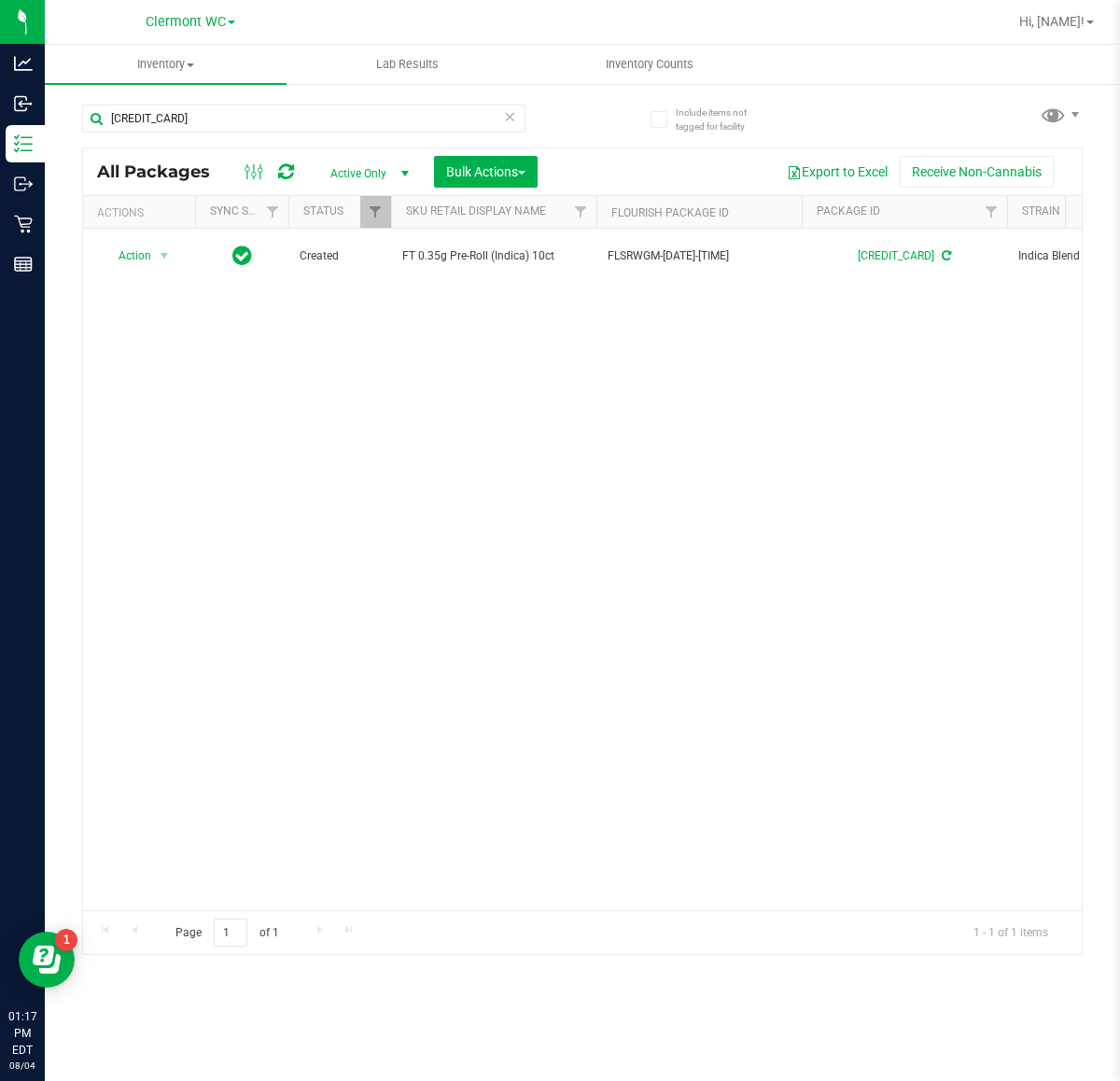 click at bounding box center (510, 116) 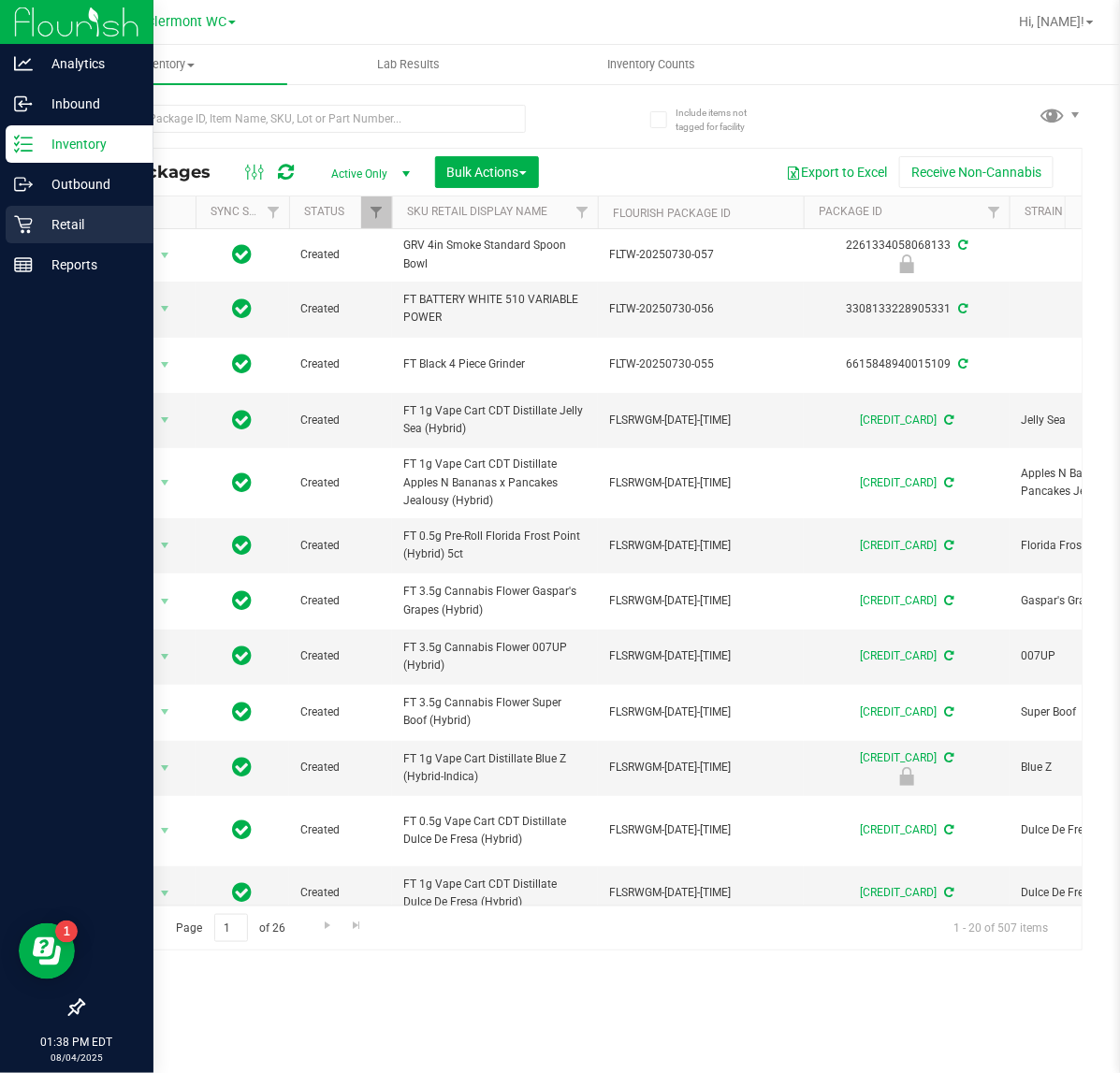 click on "Retail" at bounding box center (89, 225) 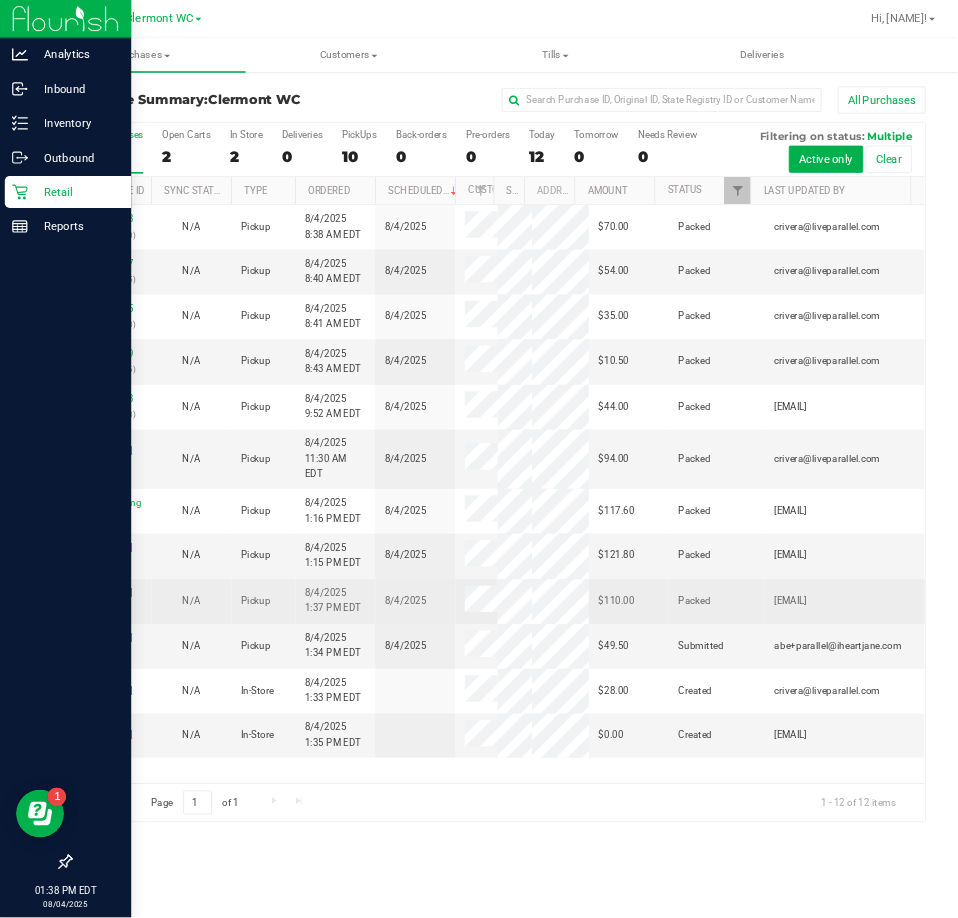 scroll, scrollTop: 1, scrollLeft: 0, axis: vertical 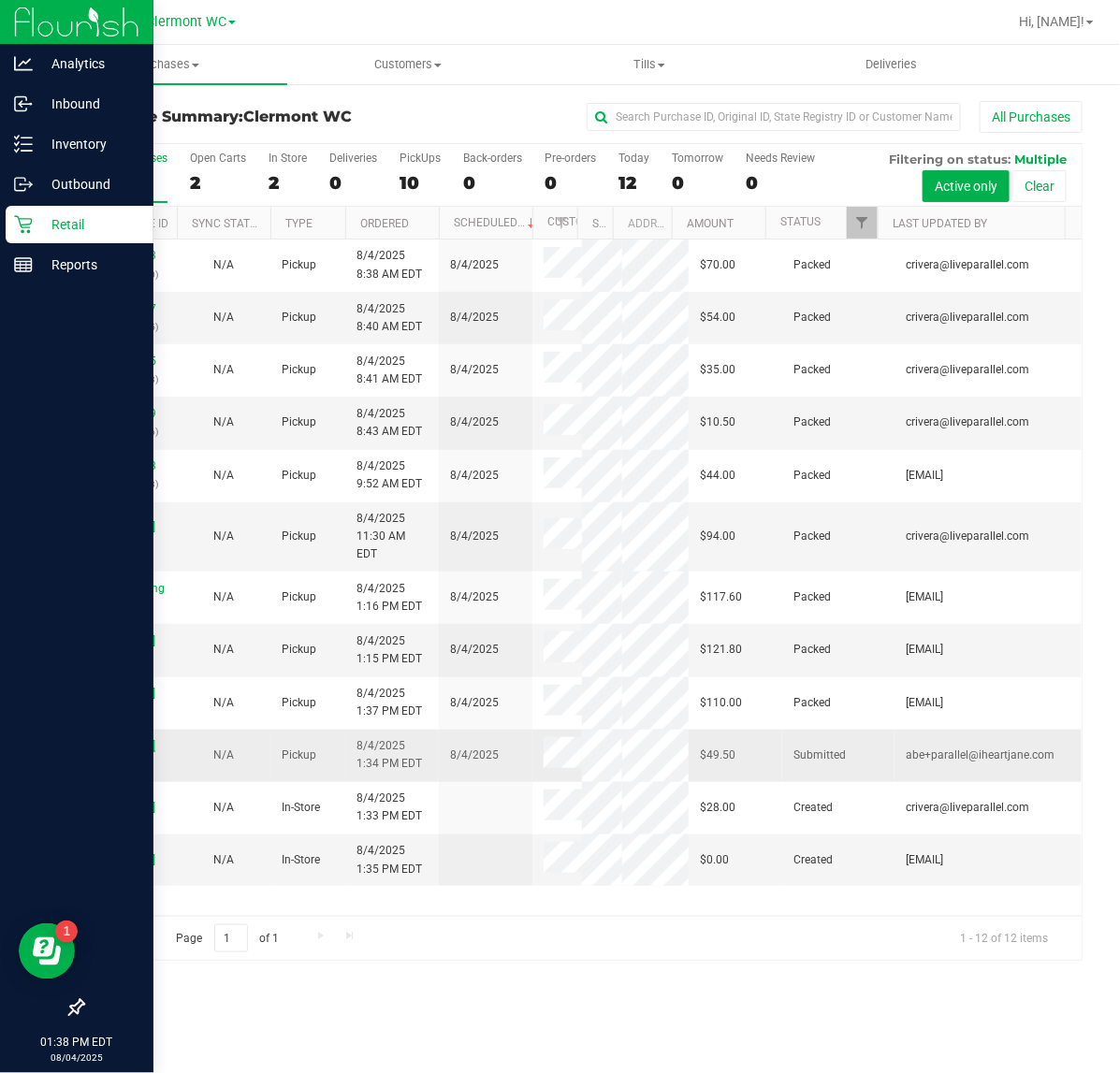 click on "[NUMBER]" at bounding box center (130, 746) 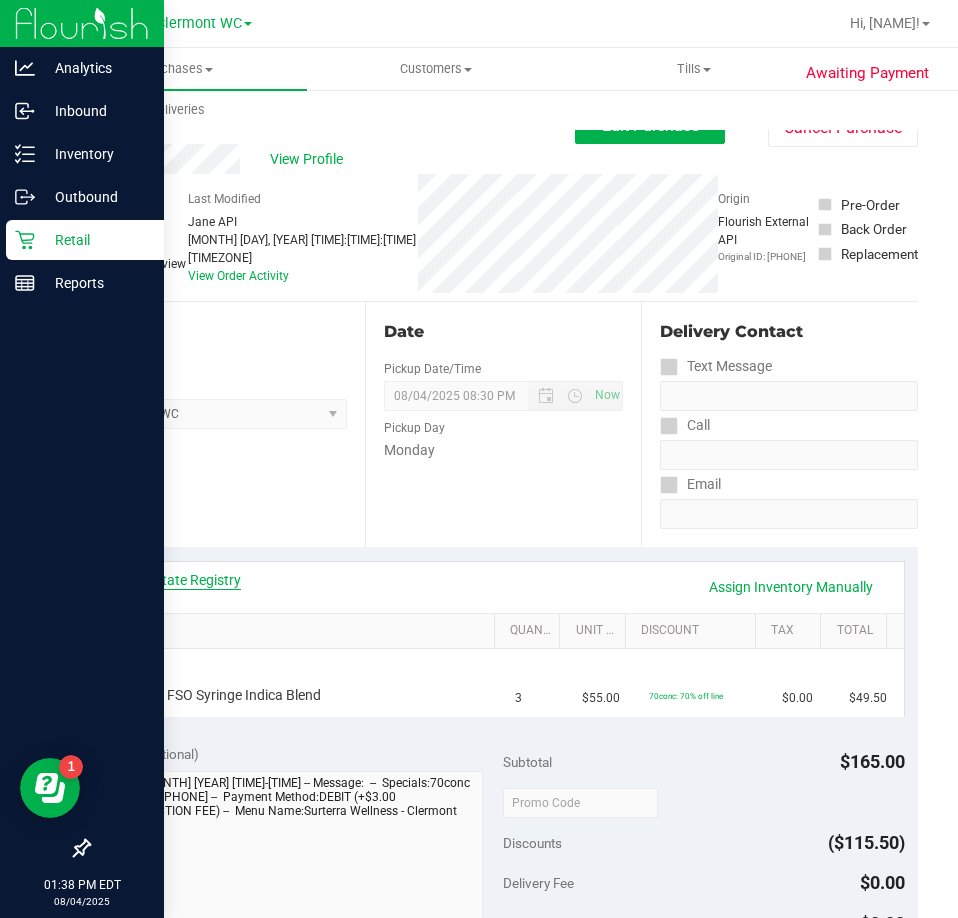 drag, startPoint x: 201, startPoint y: 561, endPoint x: 202, endPoint y: 574, distance: 13.038404 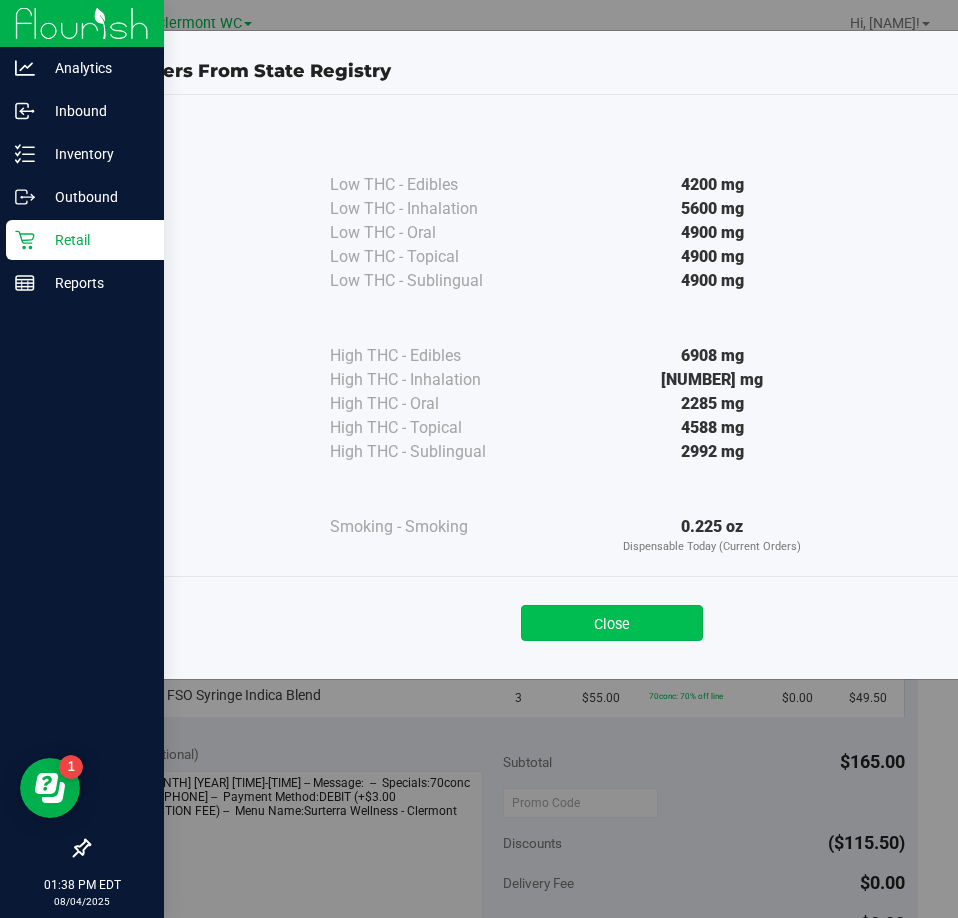 click on "Close" at bounding box center [612, 623] 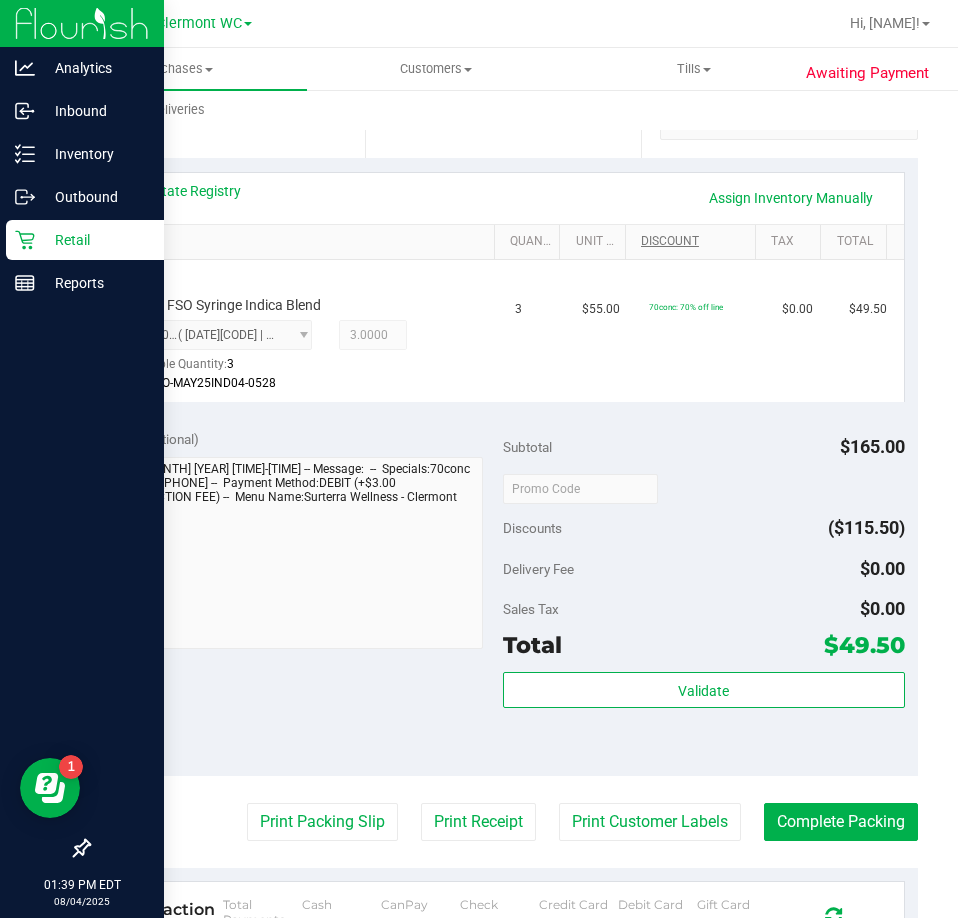 scroll, scrollTop: 387, scrollLeft: 0, axis: vertical 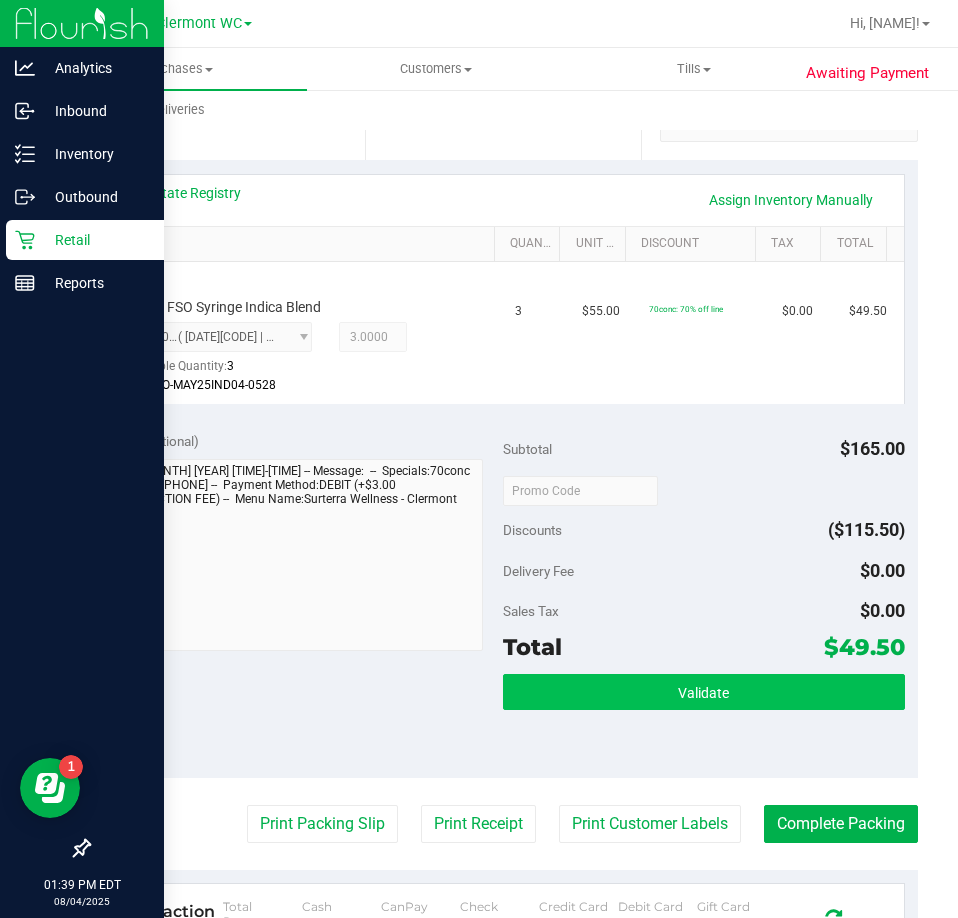 click on "Validate" at bounding box center [704, 692] 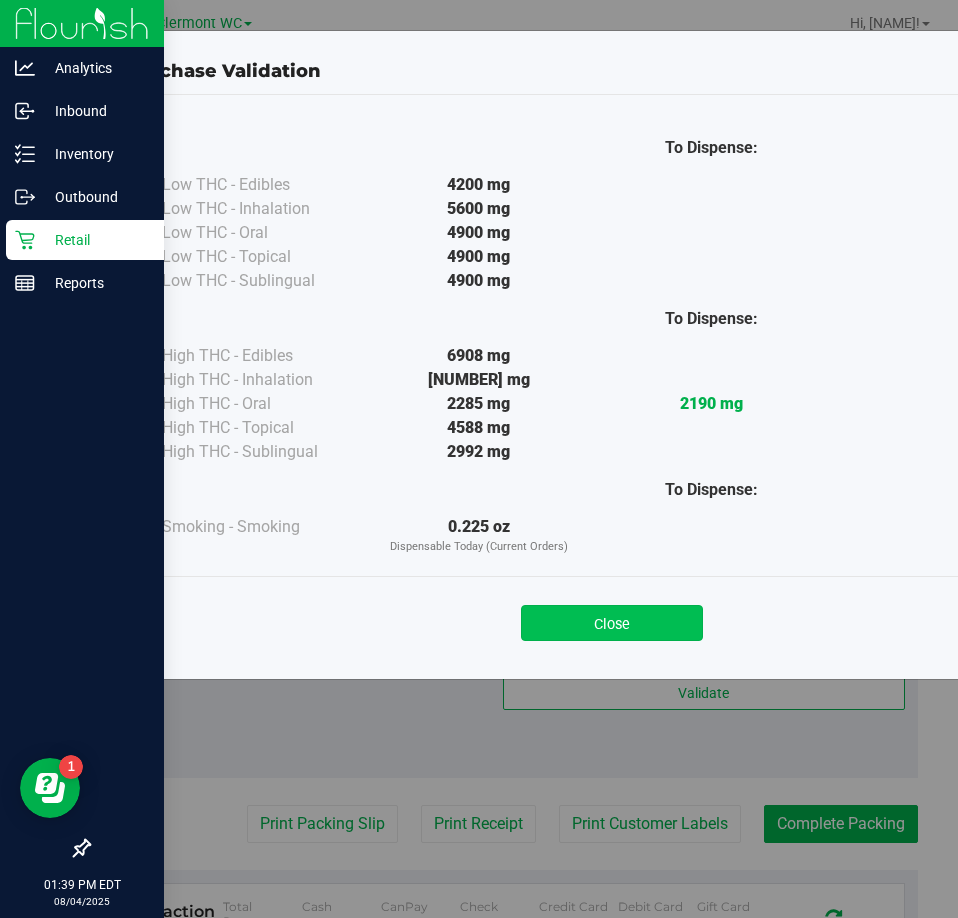 click on "Close" at bounding box center (612, 623) 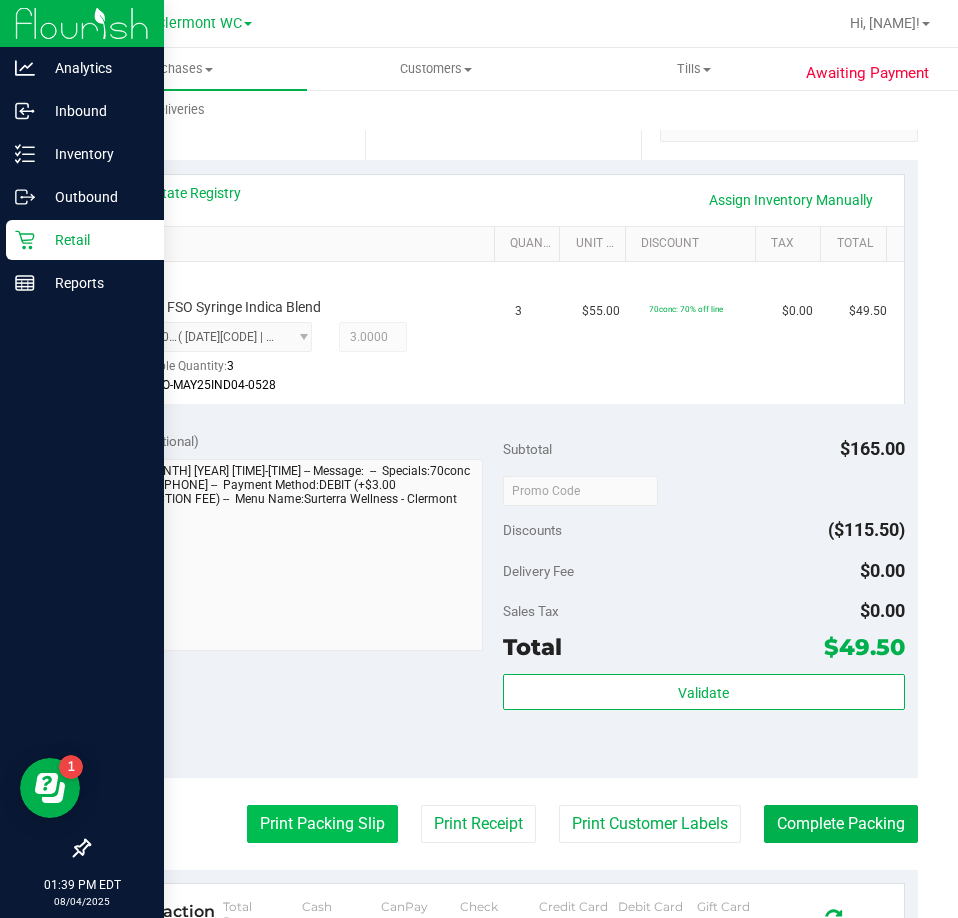 click on "Print Packing Slip" at bounding box center (322, 824) 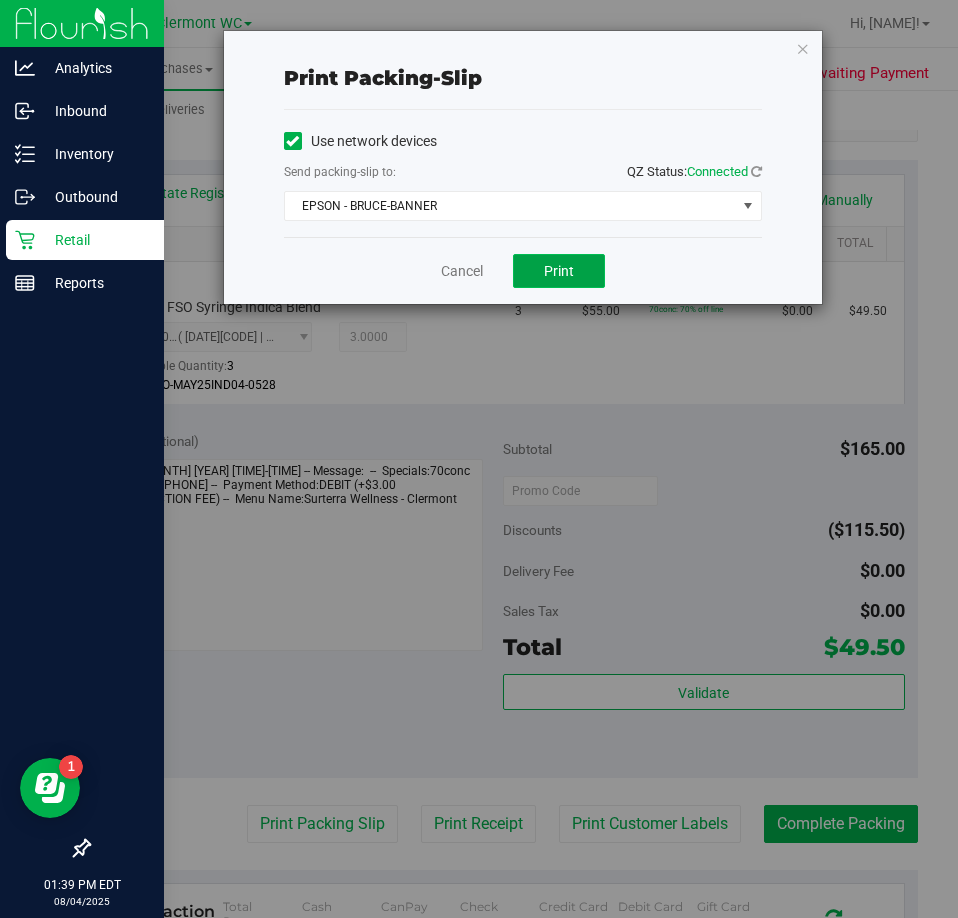 click on "Print" at bounding box center [559, 271] 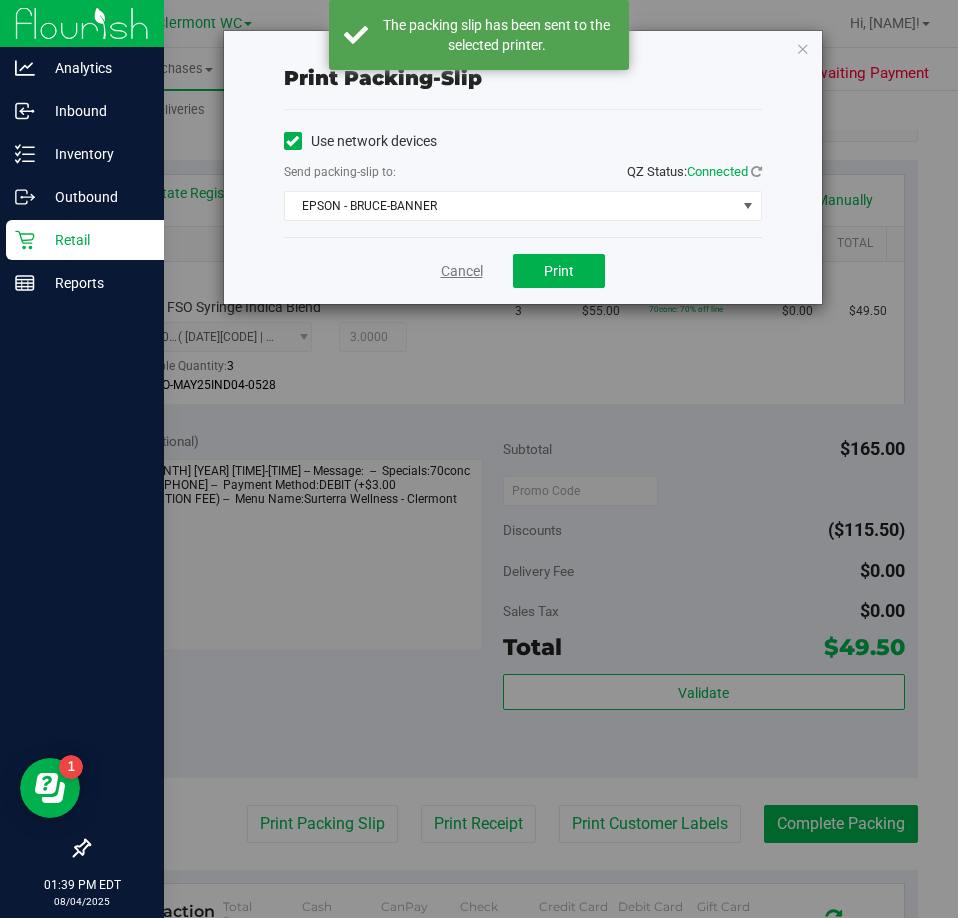 click on "Cancel" at bounding box center (462, 271) 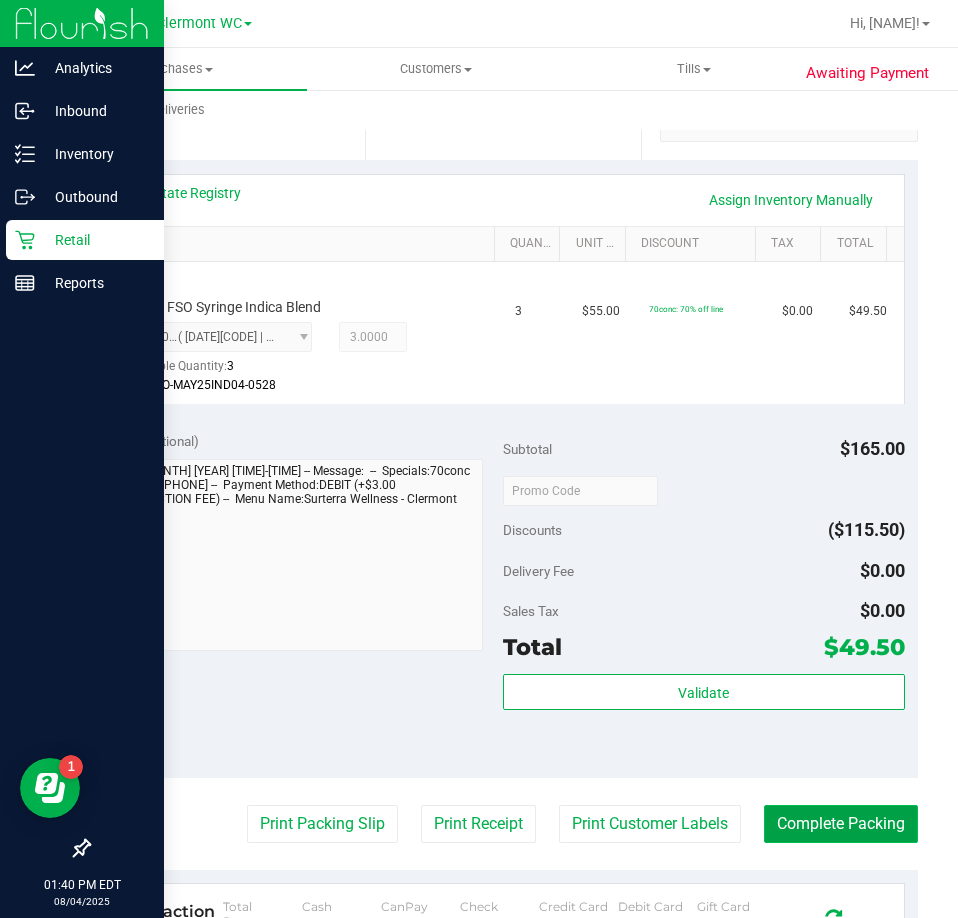 click on "Complete Packing" at bounding box center [841, 824] 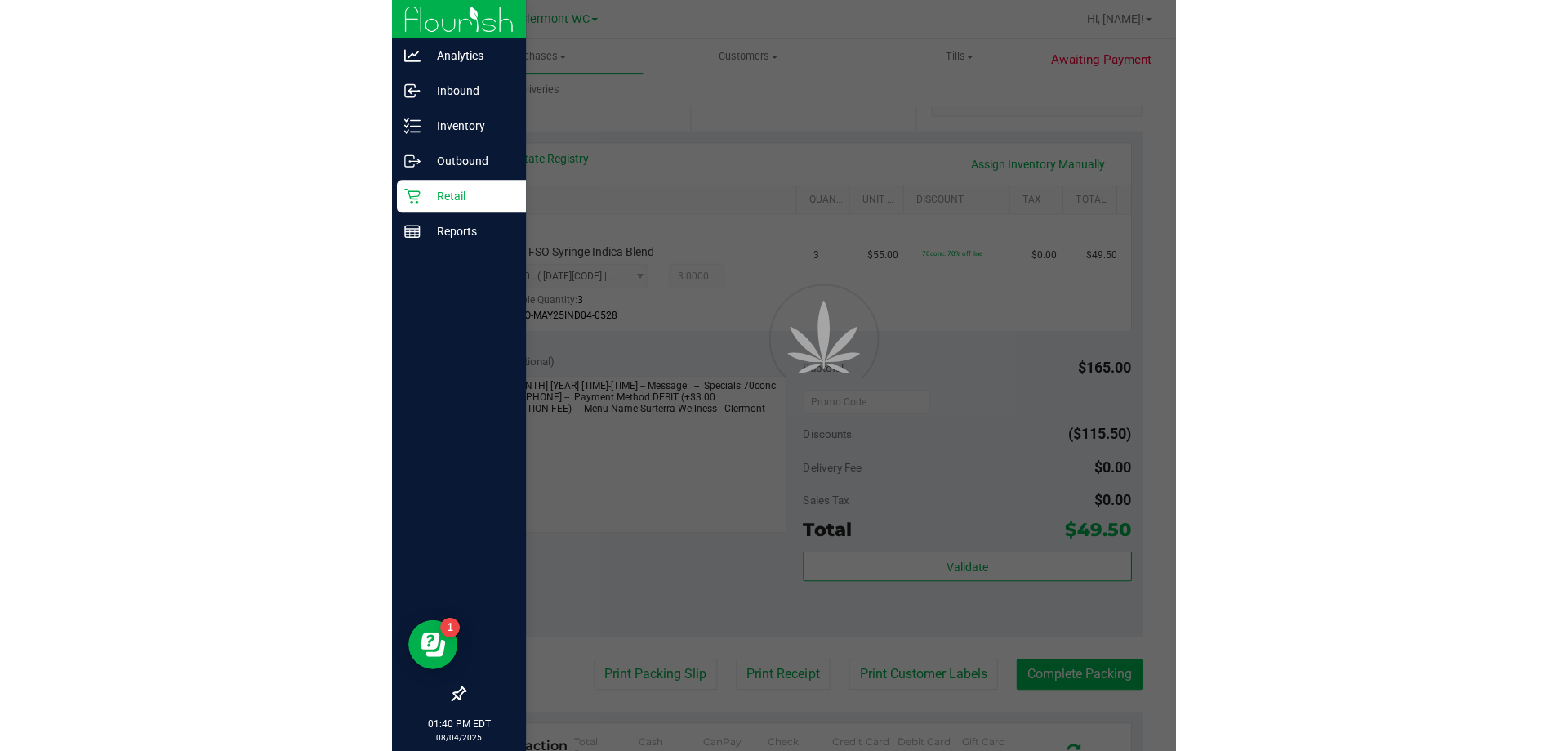 scroll, scrollTop: 0, scrollLeft: 0, axis: both 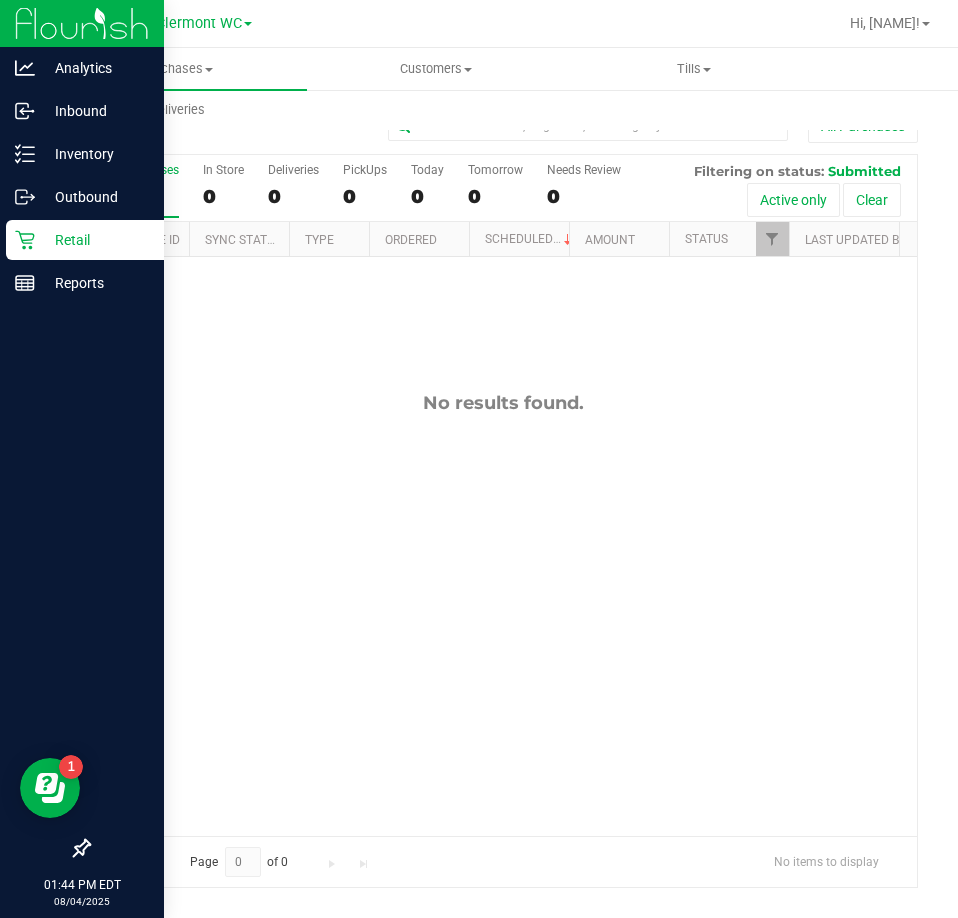 click on "No results found." at bounding box center [503, 613] 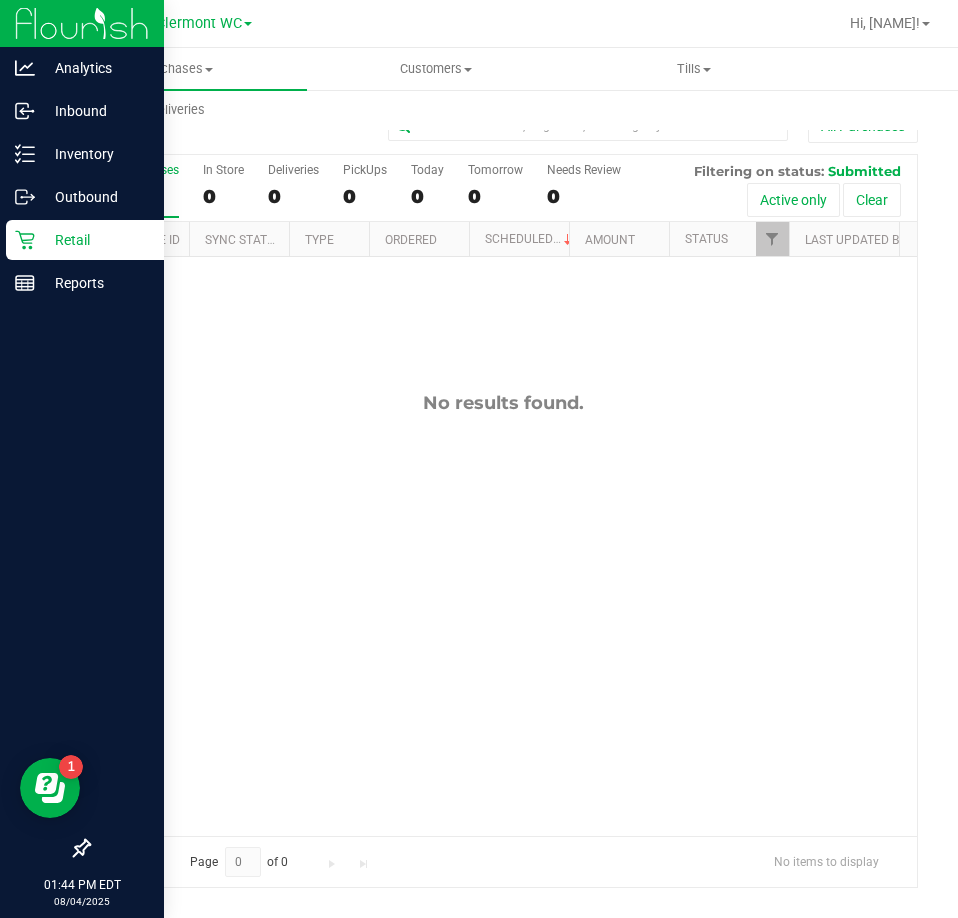 click on "No results found." at bounding box center (503, 613) 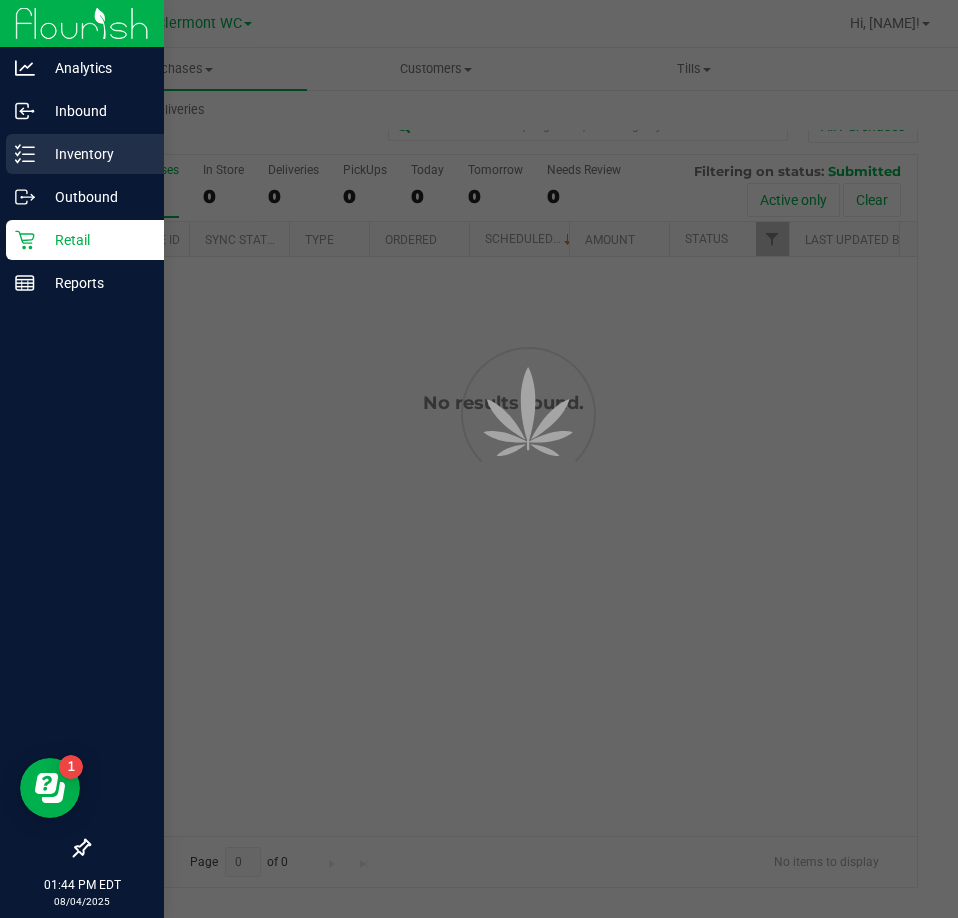 click on "Inventory" at bounding box center [95, 154] 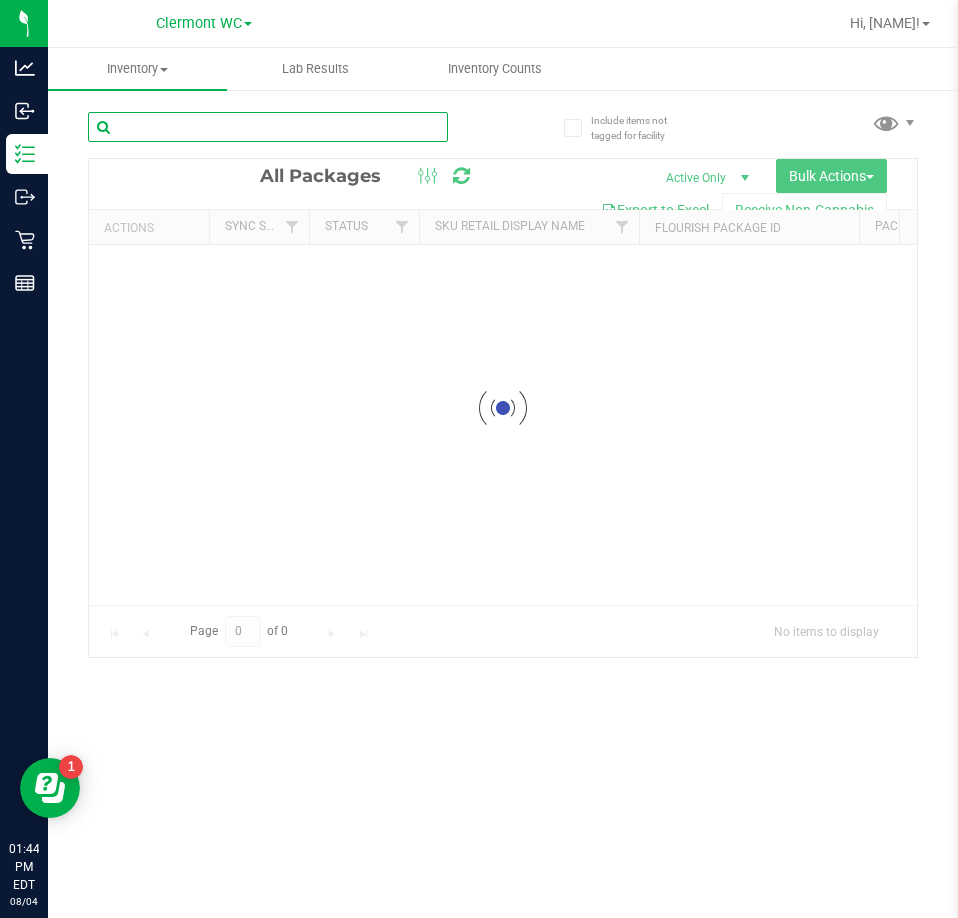 click at bounding box center [268, 127] 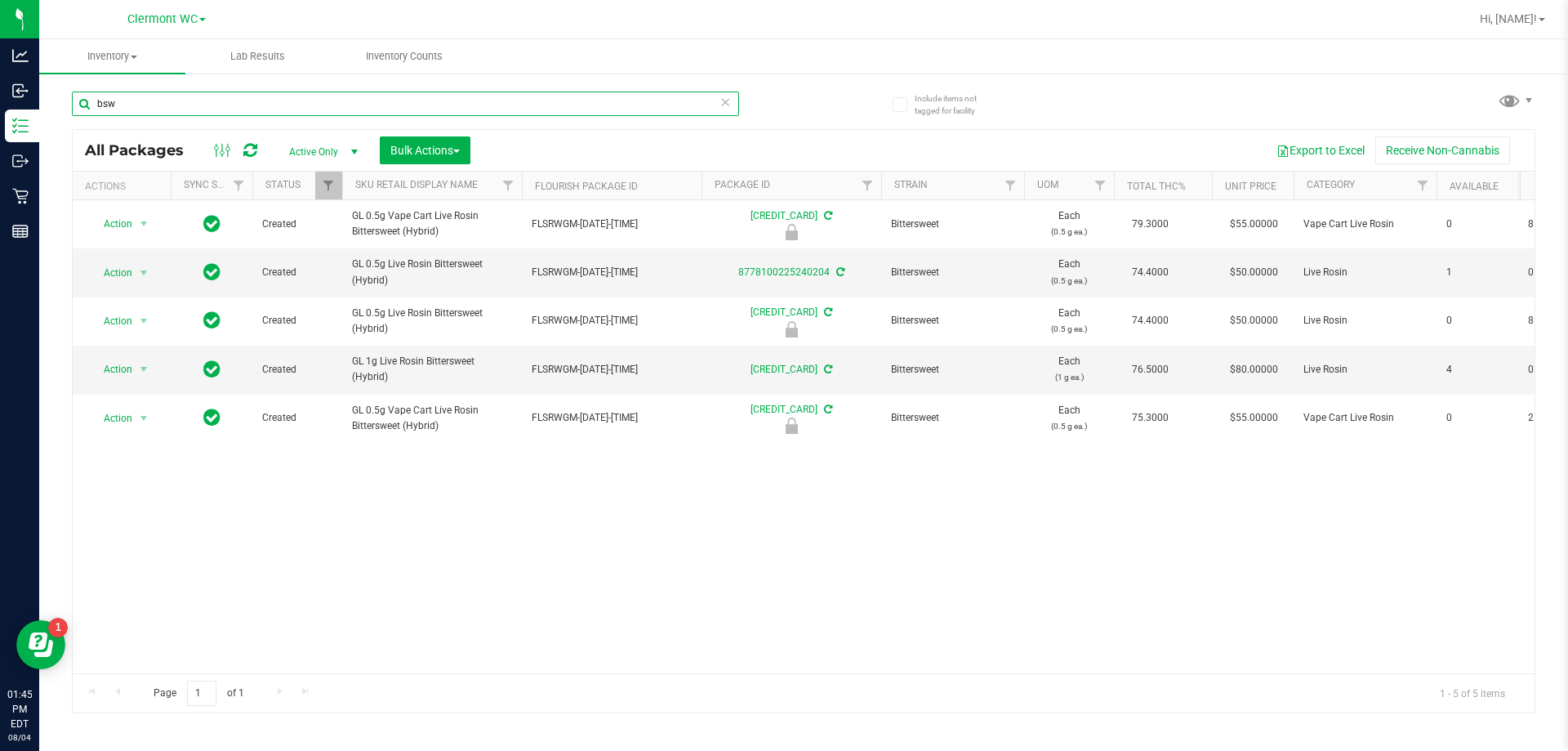 type on "bsw" 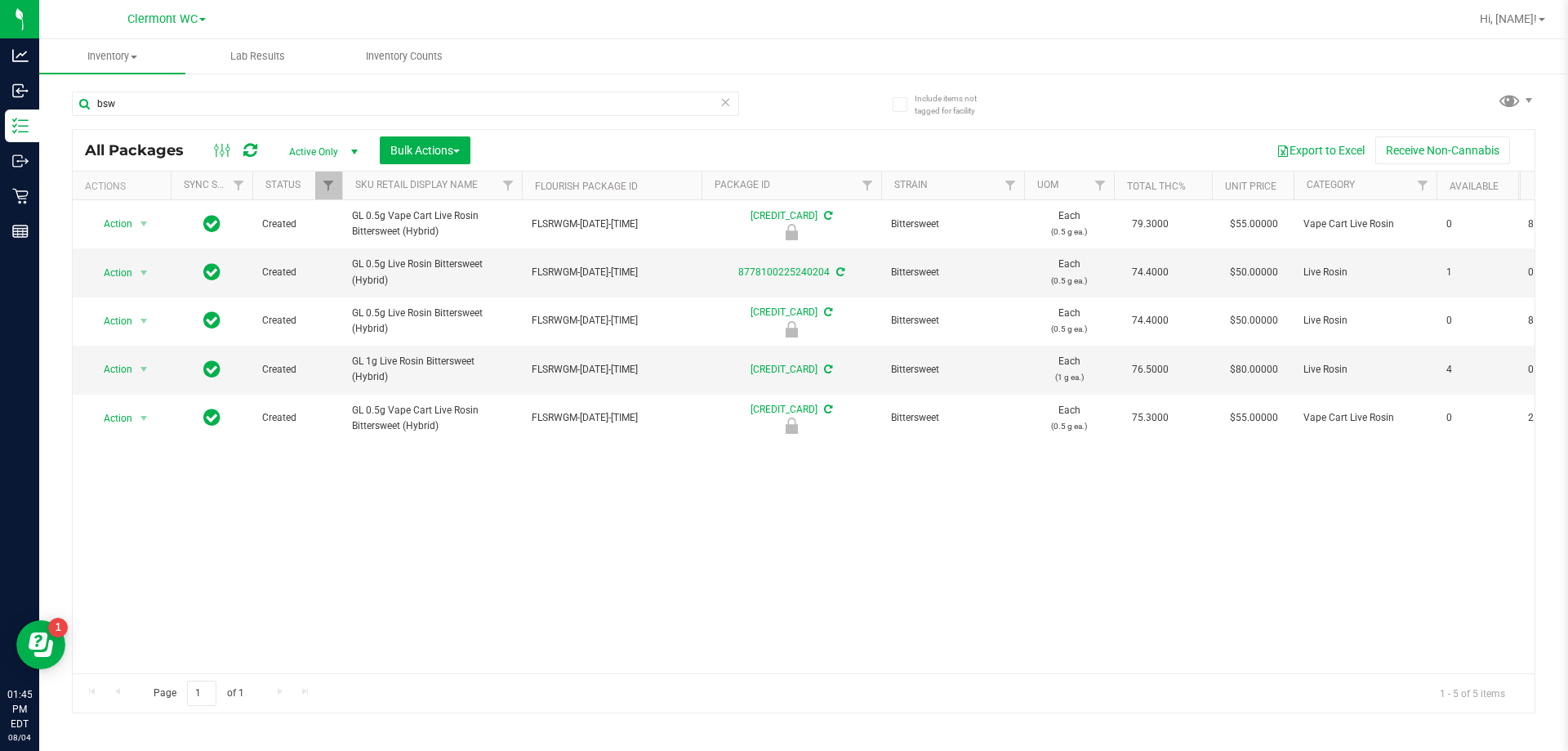 click at bounding box center [725, 101] 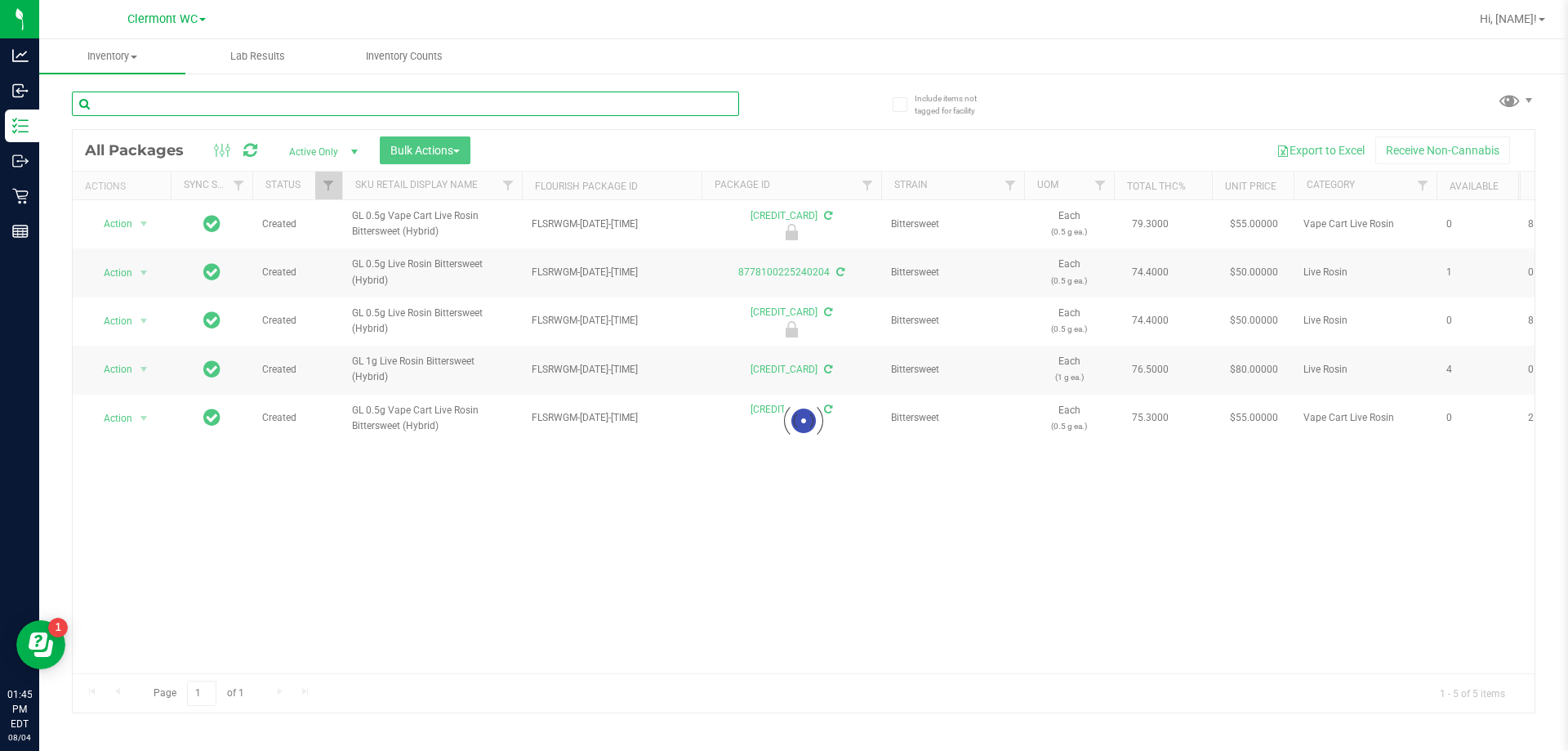 click at bounding box center (405, 104) 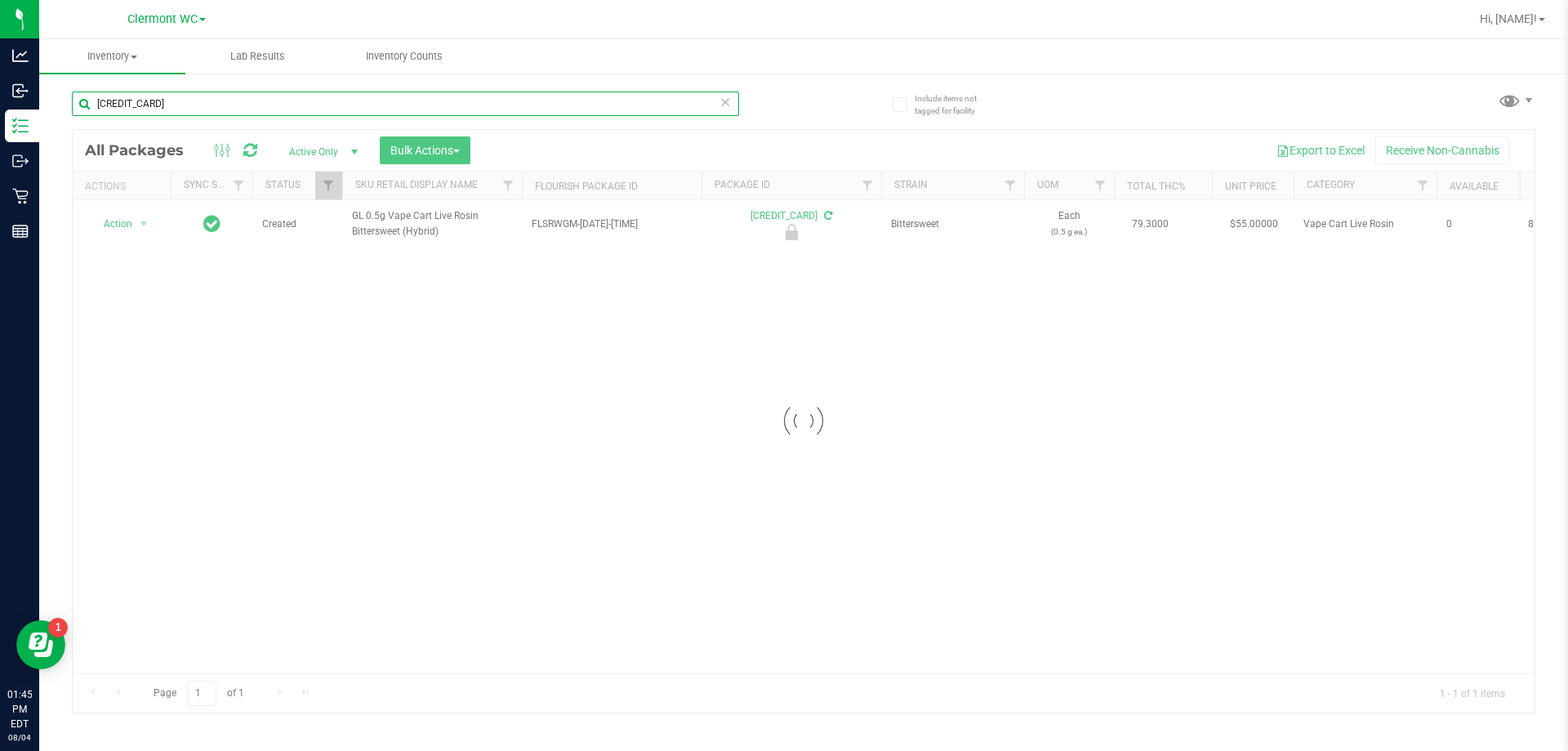 type on "[CREDIT_CARD]" 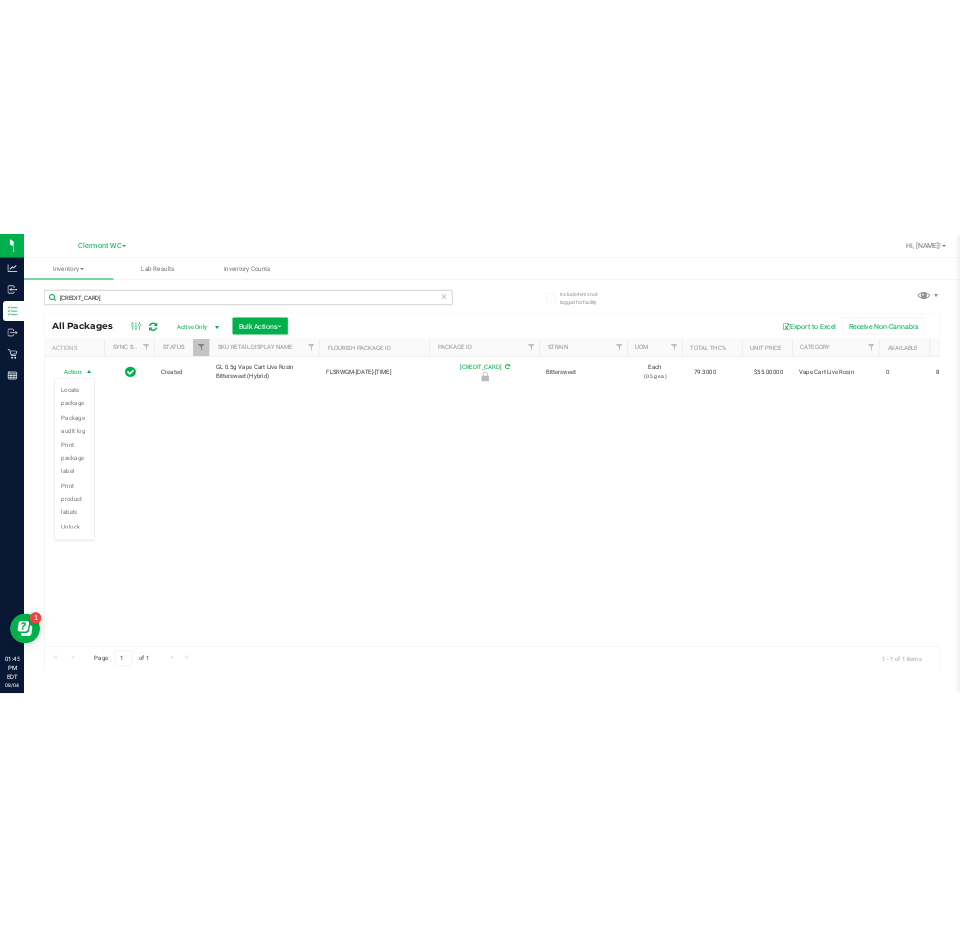 scroll, scrollTop: 143, scrollLeft: 0, axis: vertical 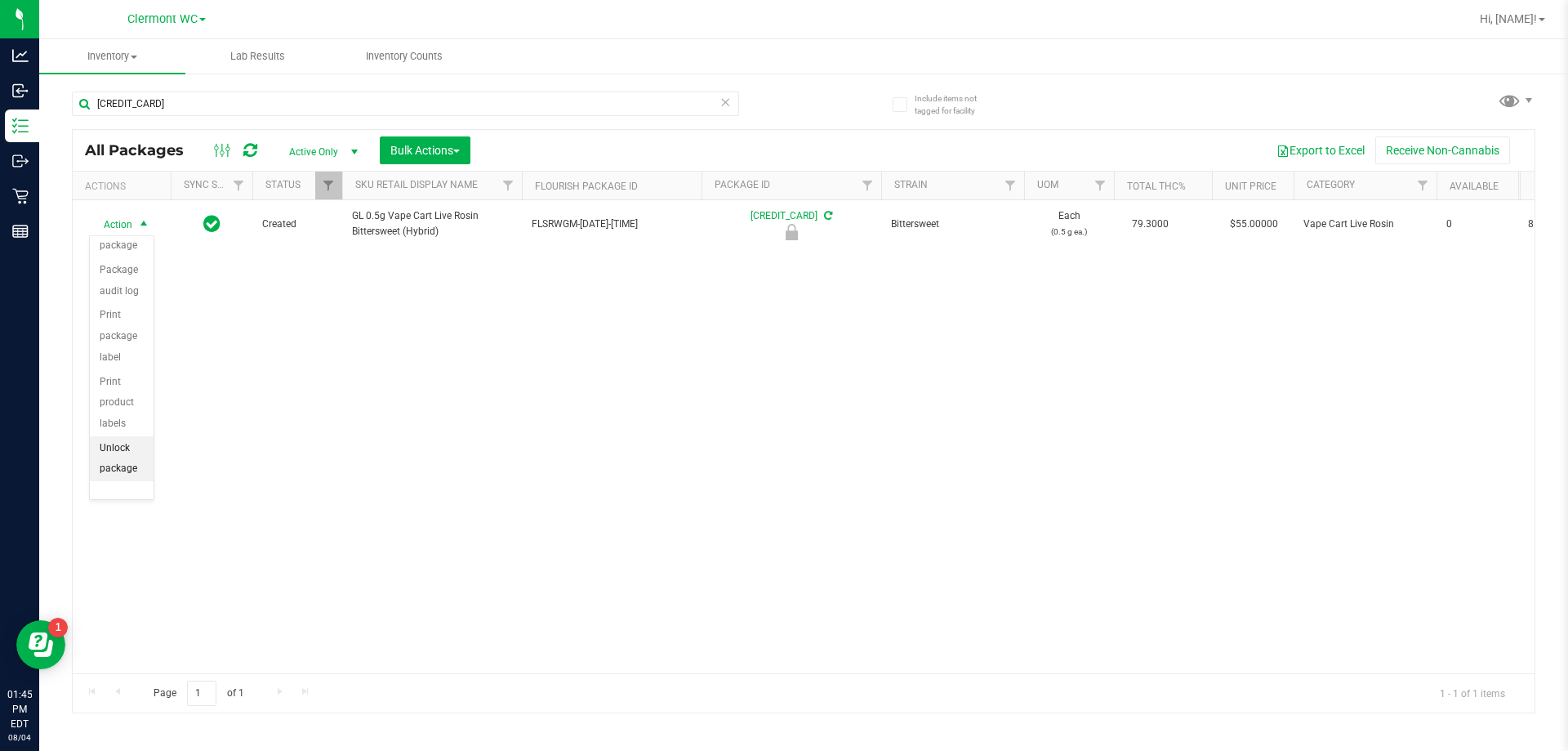 click on "Unlock package" at bounding box center [122, 458] 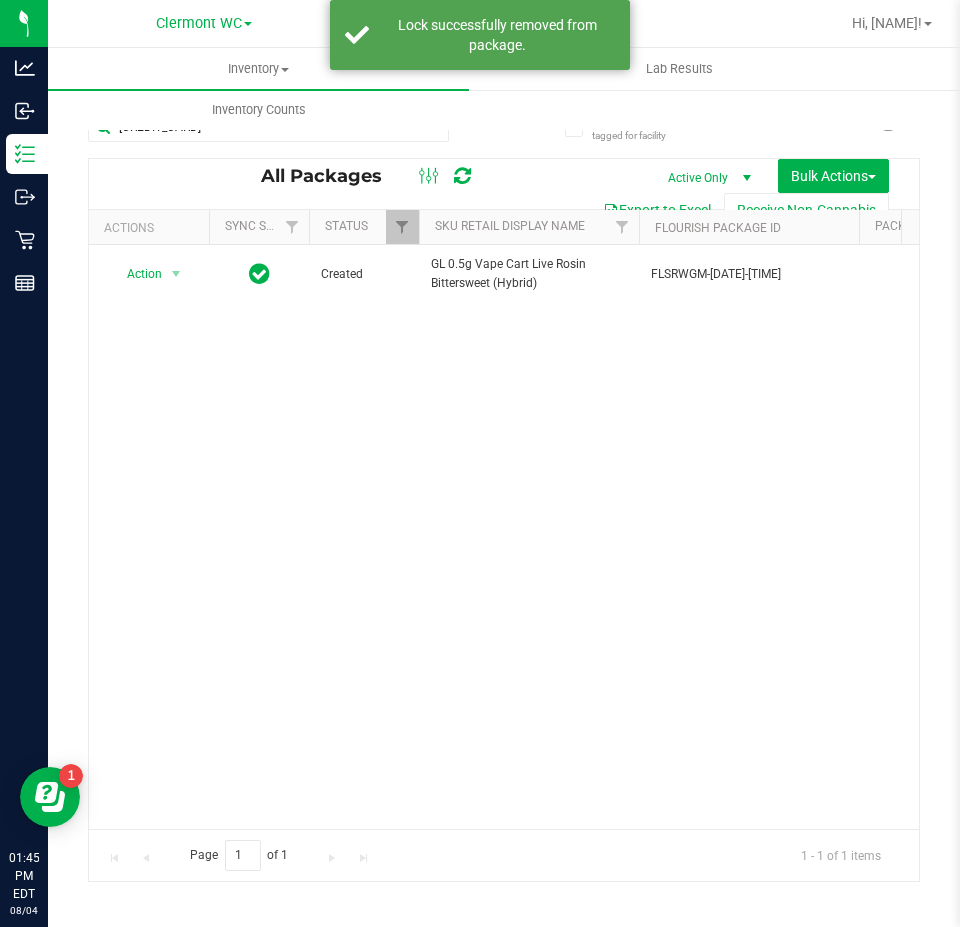 click on "Action Action Adjust qty Create package Edit attributes Global inventory Locate package Package audit log Print package label Print product labels Schedule for destruction
Created
GL 0.5g Vape Cart Live Rosin Bittersweet (Hybrid)
FLSRWGM-[DATE]-[TIME]
[CREDIT_CARD]
Bittersweet
Each
(0.5 g ea.)
79.3000 $55.00000
Vape Cart Live Rosin
8
0
8
[MONTH] [DAY], [YEAR] [TIME]:[TIME]:[TIME] [TIMEZONE]
GL - VAPE CART LIVE ROSIN - 0.5G - BSW - HYB
BAP-CAR-GL-ROL-BSW.5M" at bounding box center (504, 537) 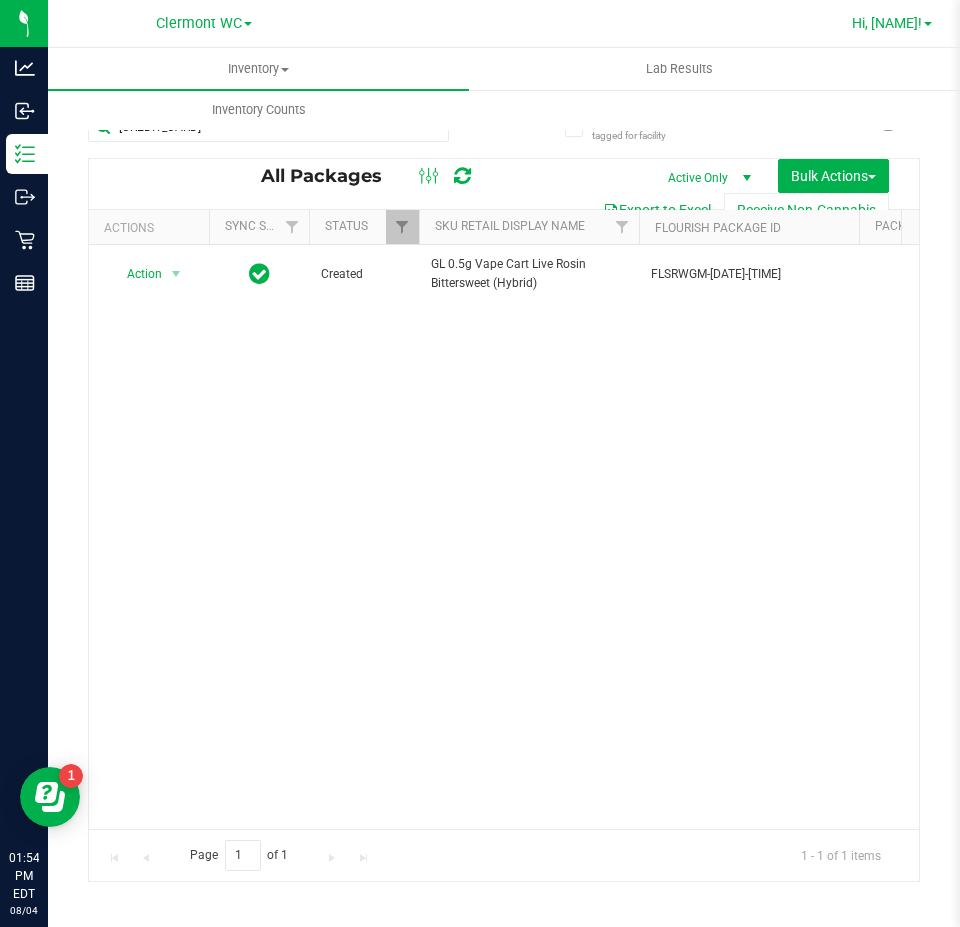 click on "Hi, [NAME]!" at bounding box center [887, 23] 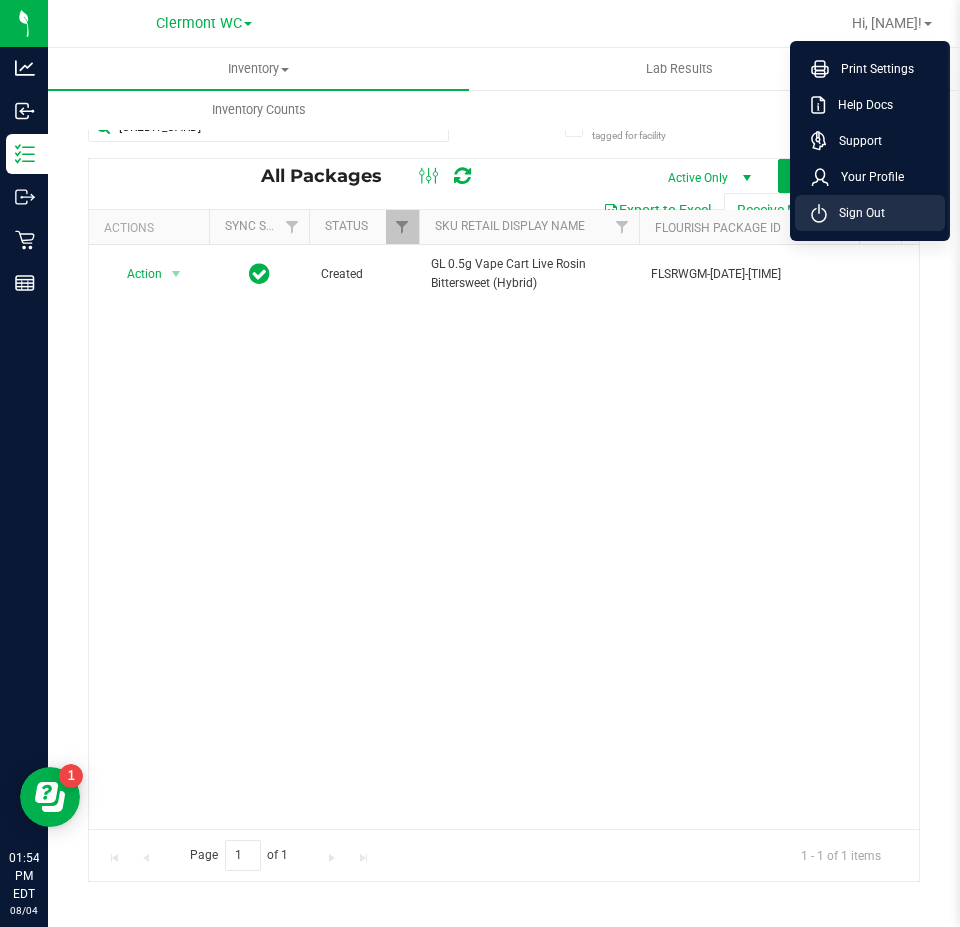 click on "Sign Out" at bounding box center (870, 213) 